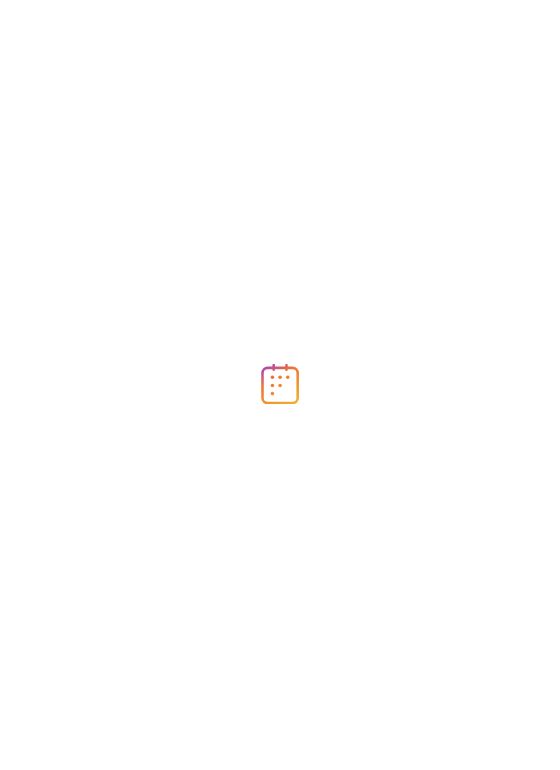 scroll, scrollTop: 0, scrollLeft: 0, axis: both 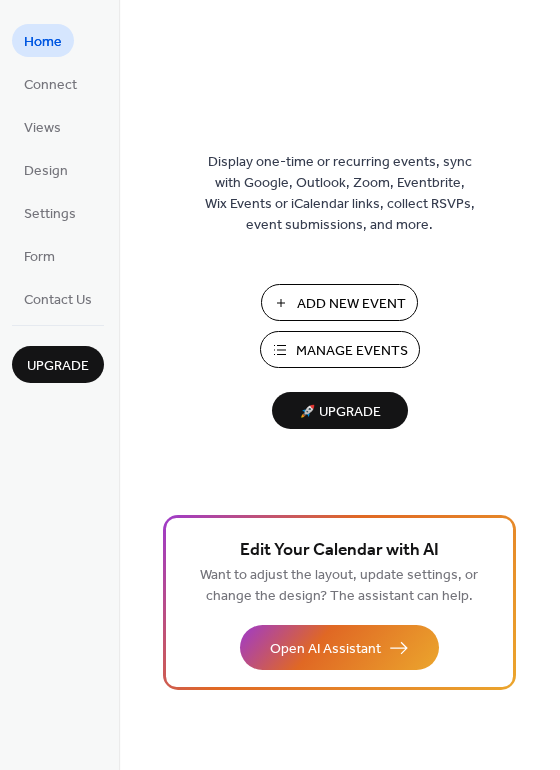 click on "Add New Event" at bounding box center (351, 304) 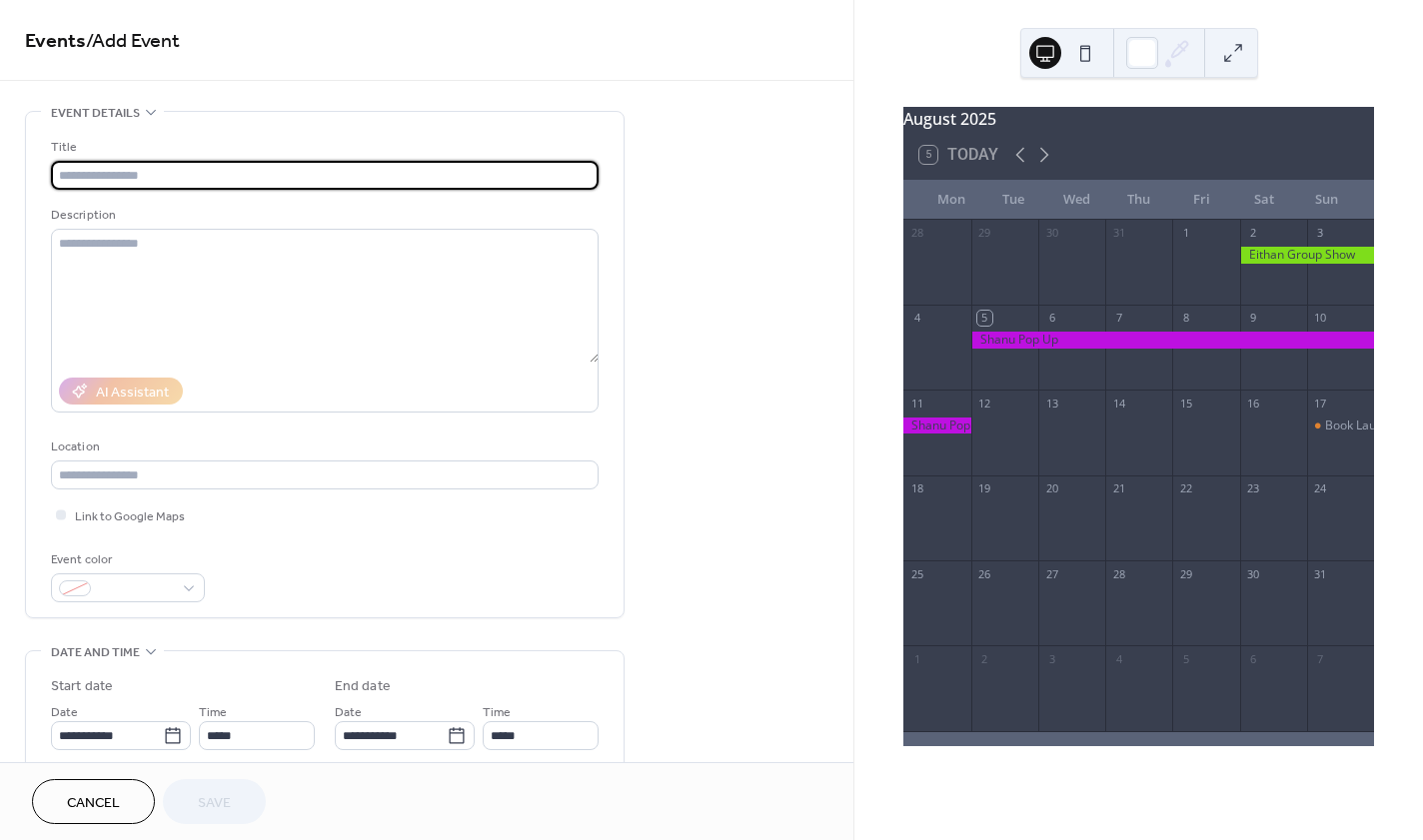 scroll, scrollTop: 0, scrollLeft: 0, axis: both 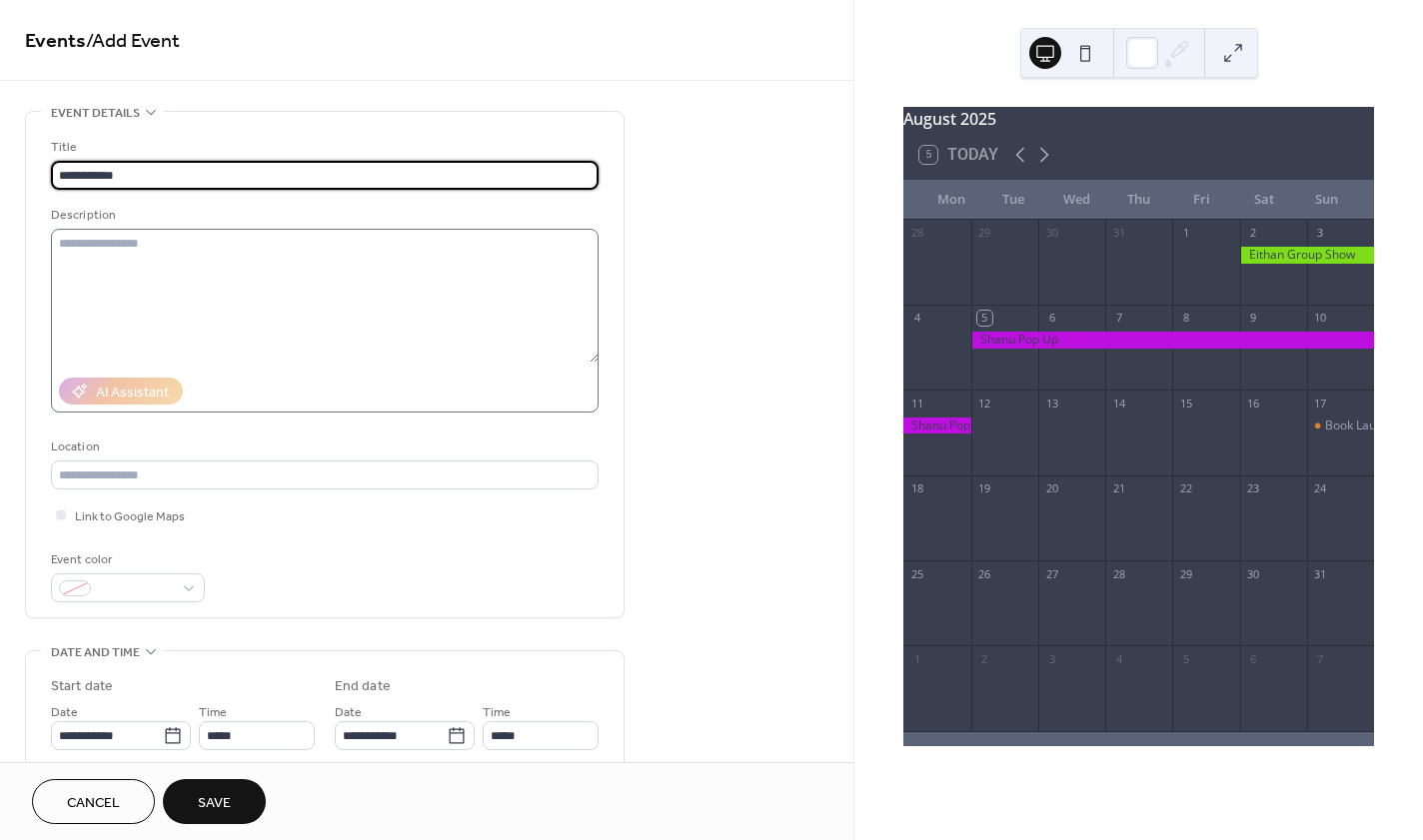 type on "**********" 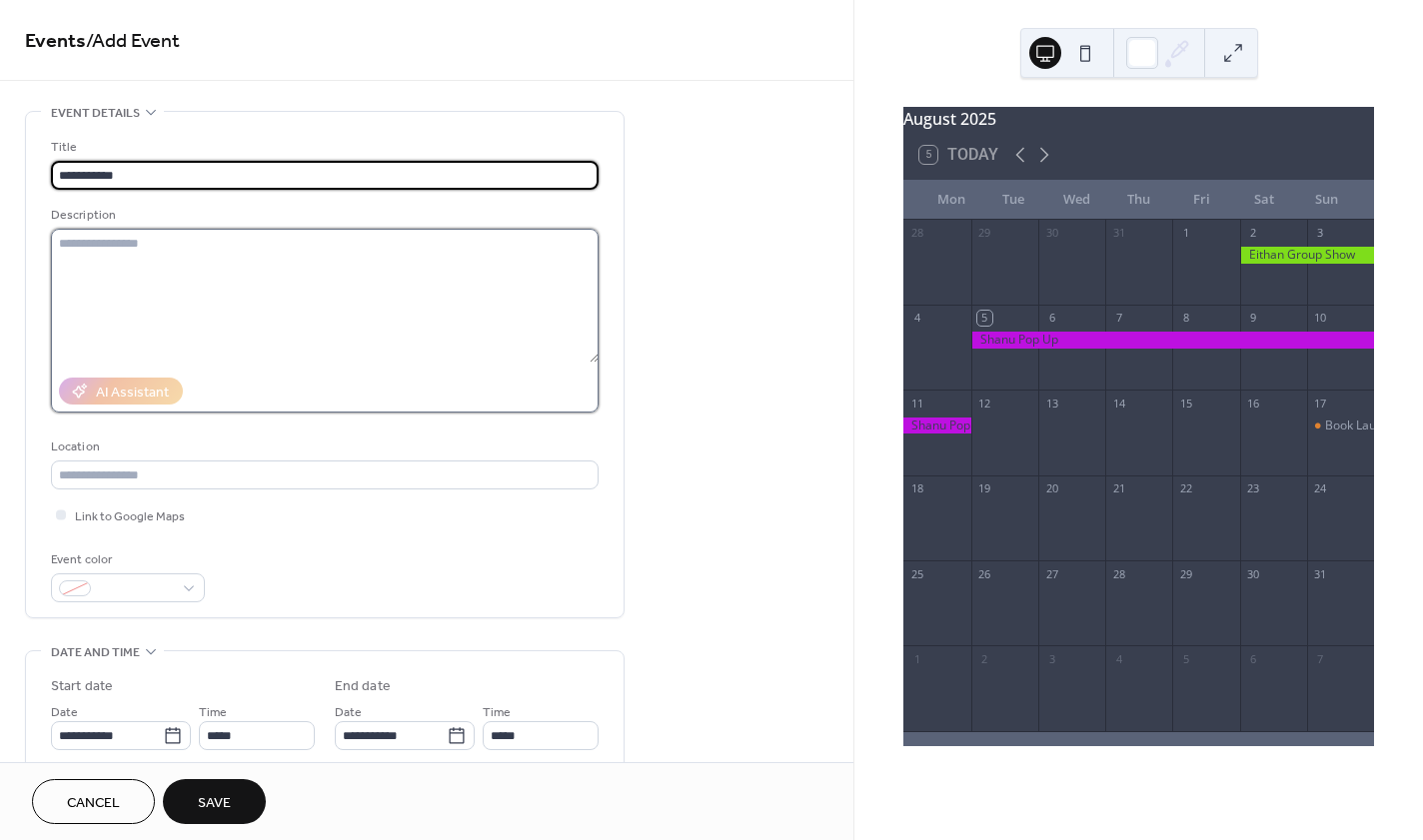click at bounding box center [325, 296] 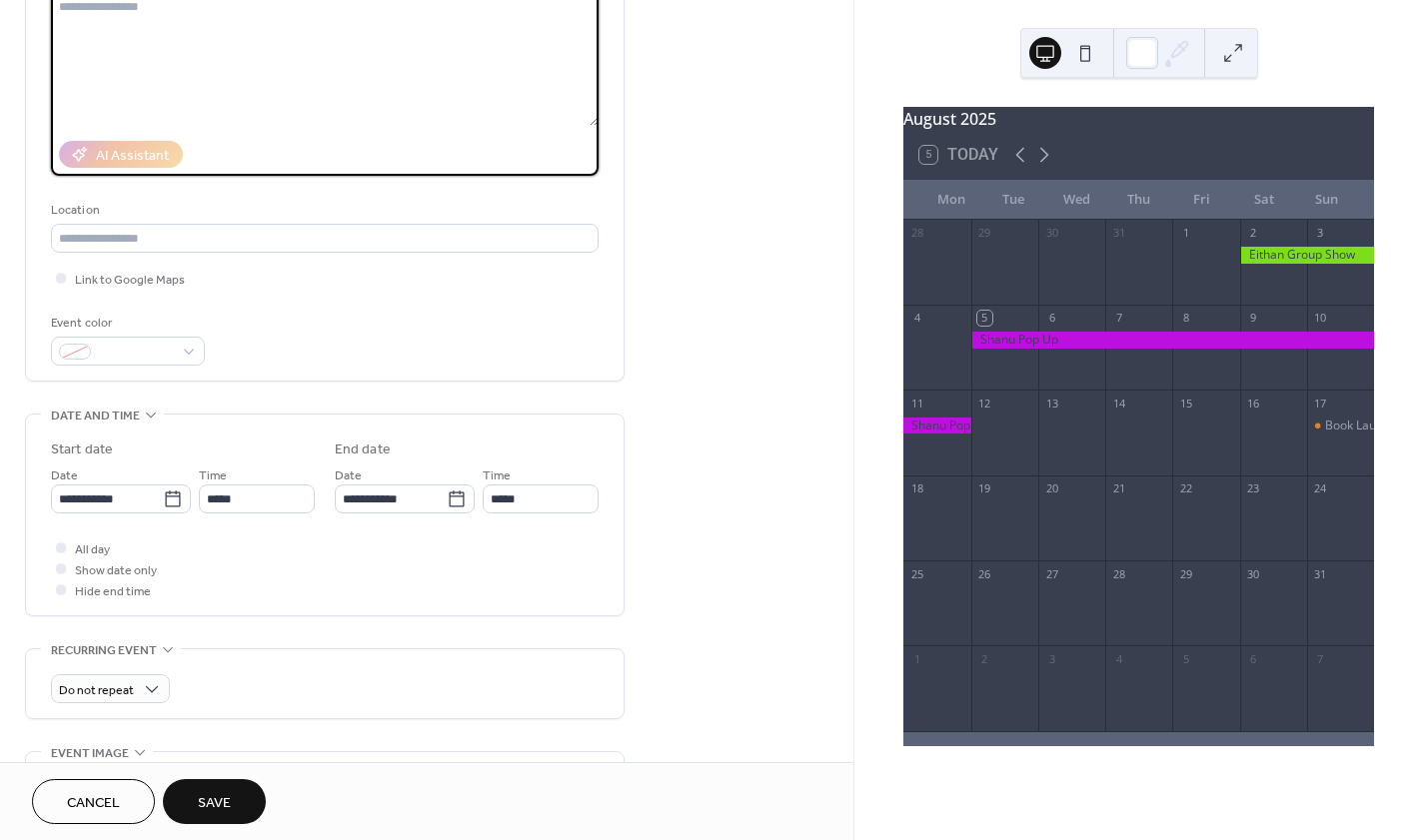 scroll, scrollTop: 239, scrollLeft: 0, axis: vertical 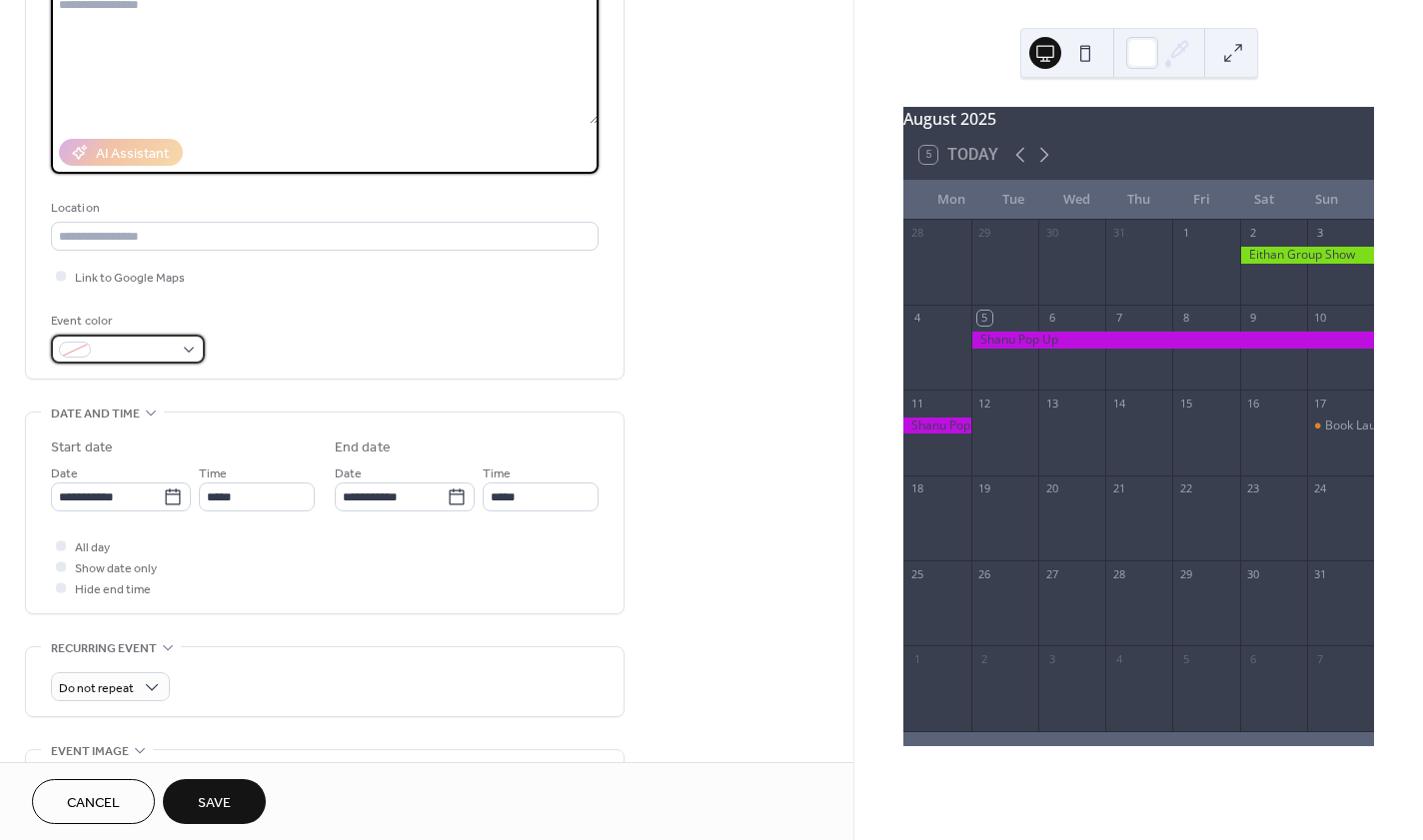 click at bounding box center [128, 349] 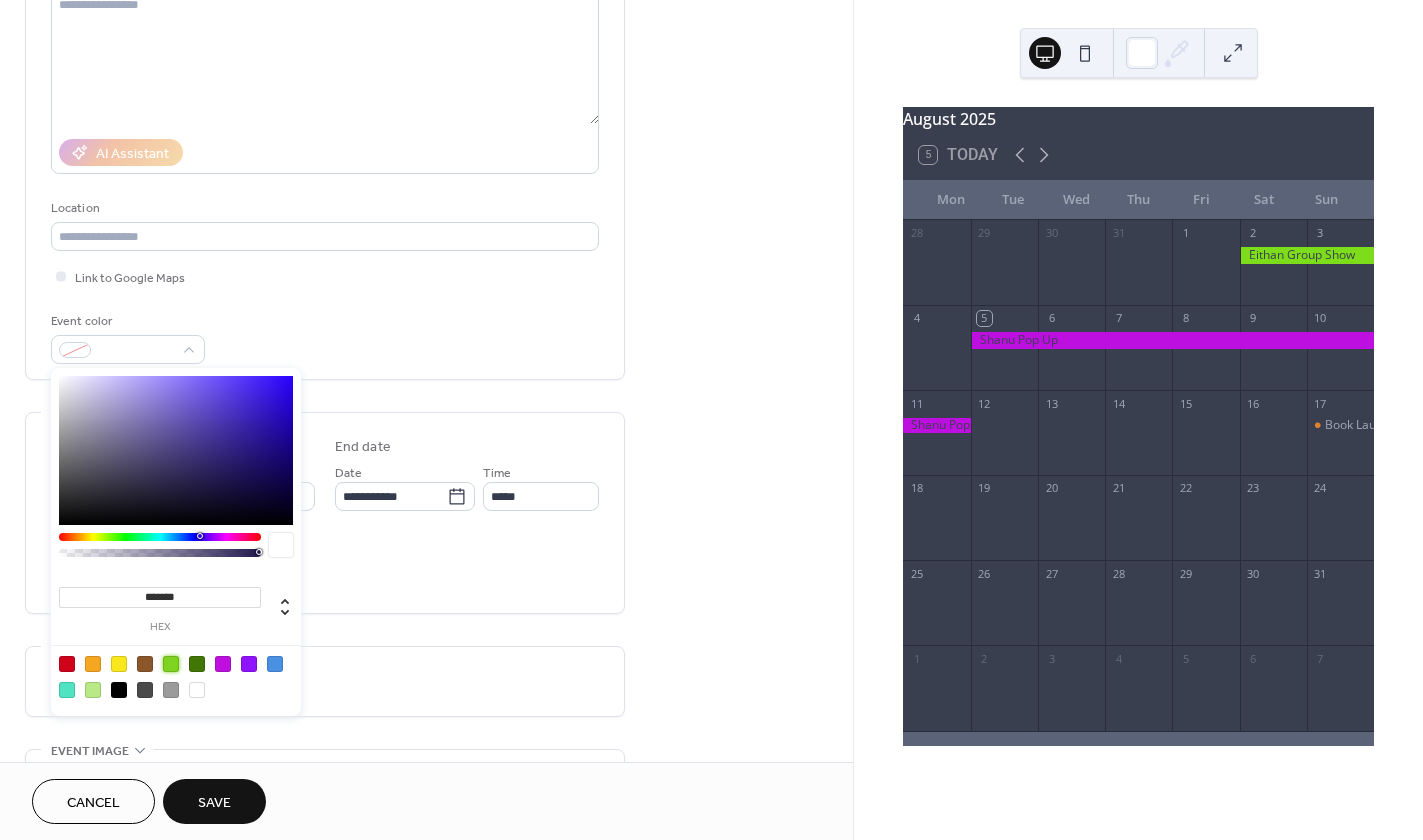 click at bounding box center [171, 664] 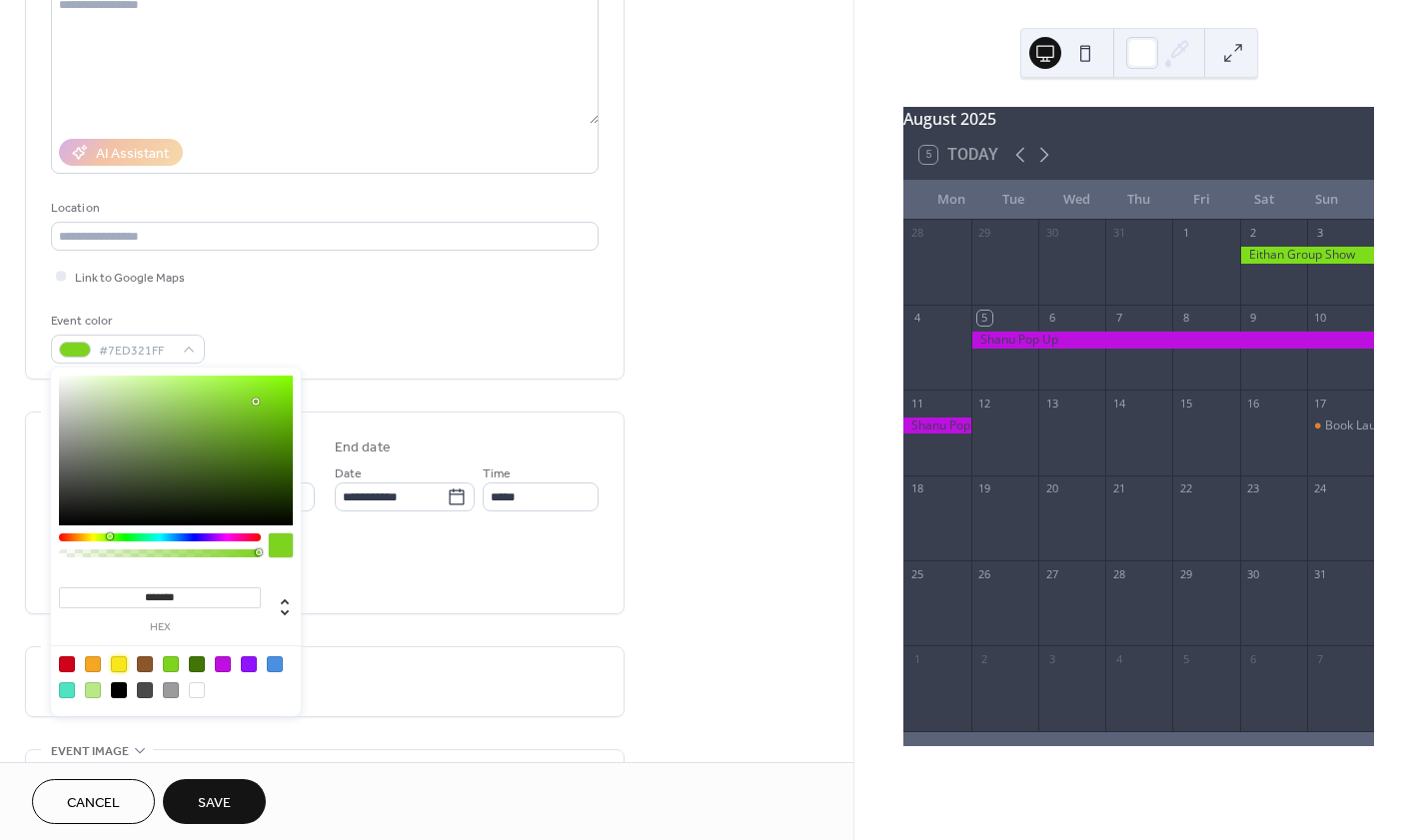 click at bounding box center (119, 664) 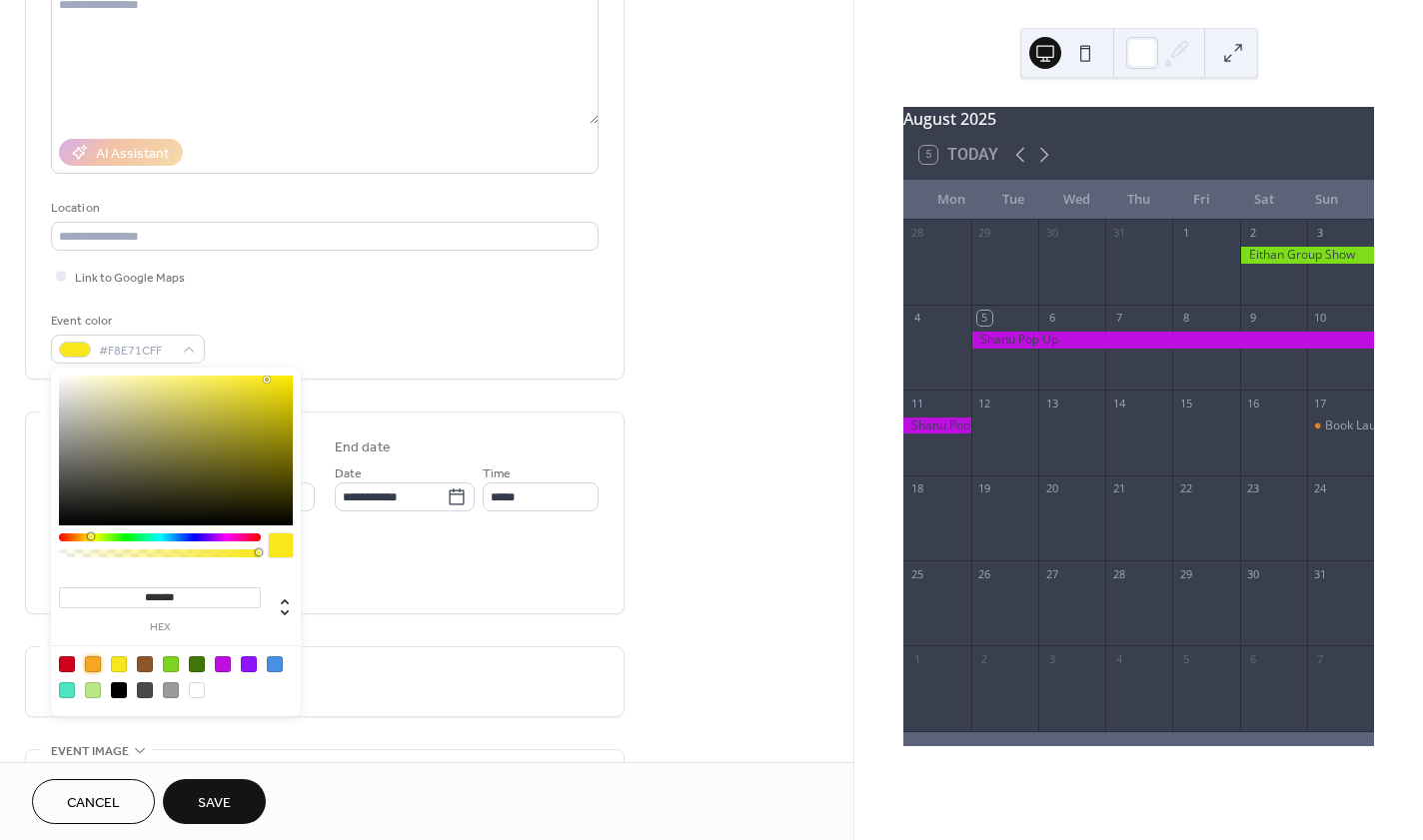 click at bounding box center (93, 664) 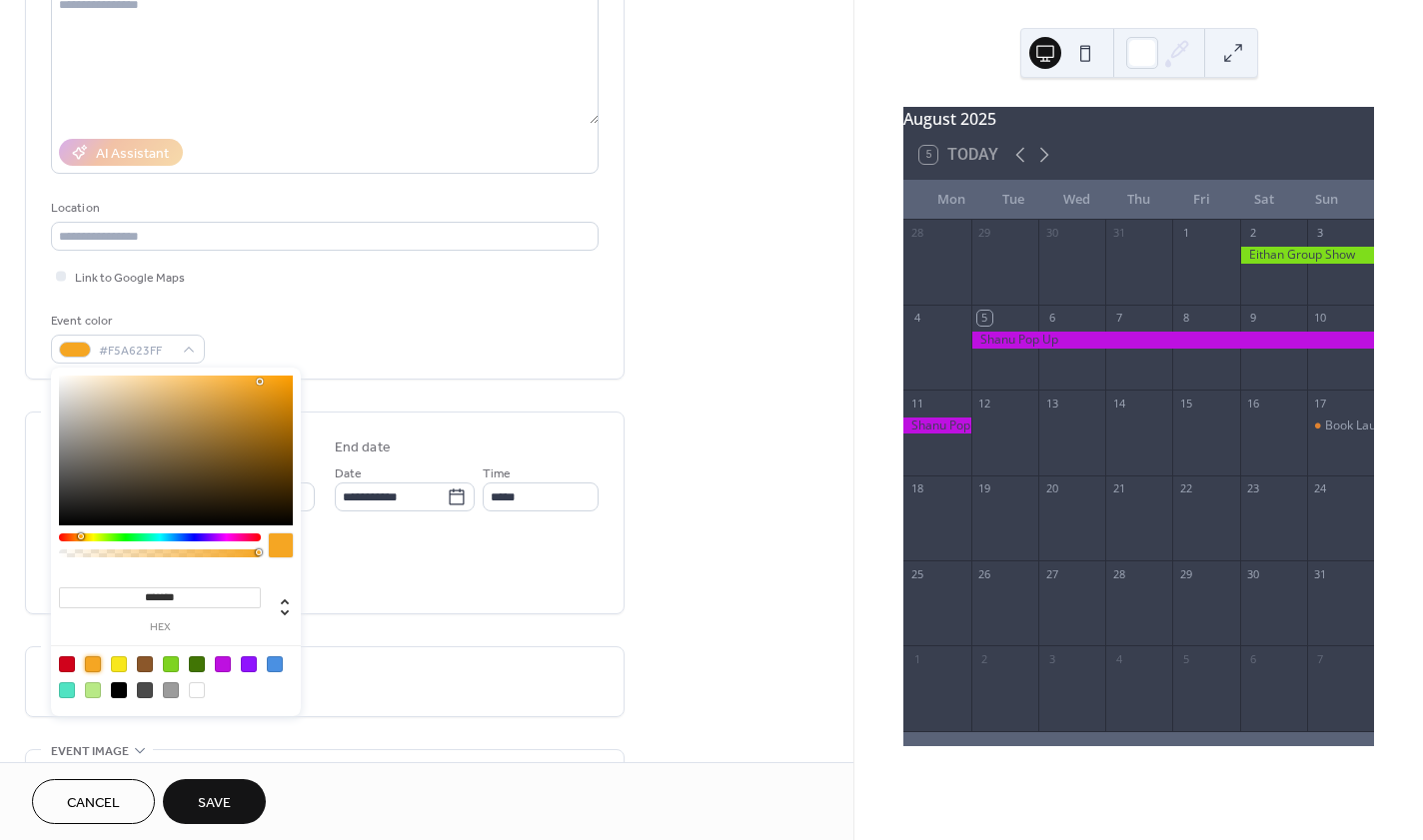 click on "Save" at bounding box center [214, 801] 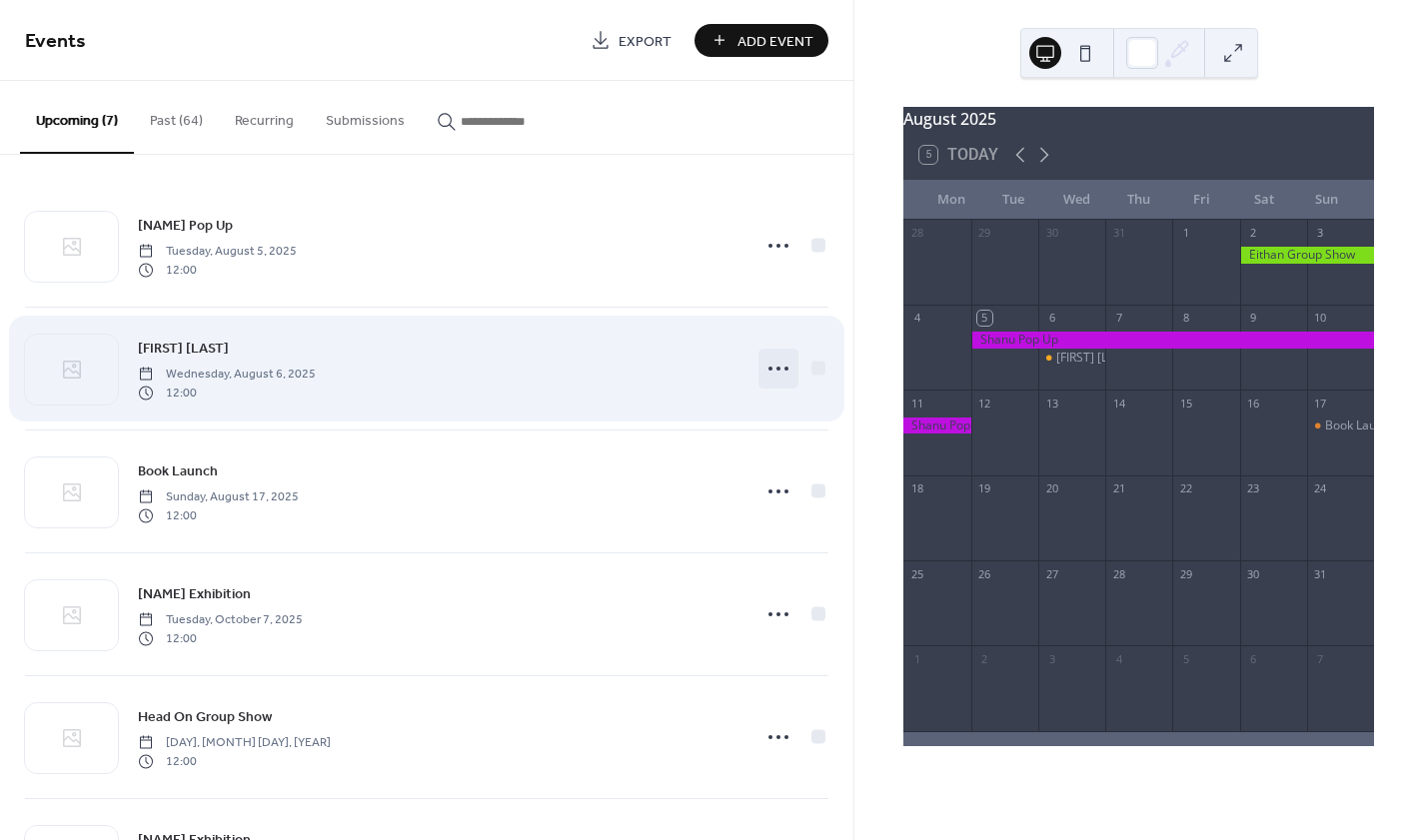 click 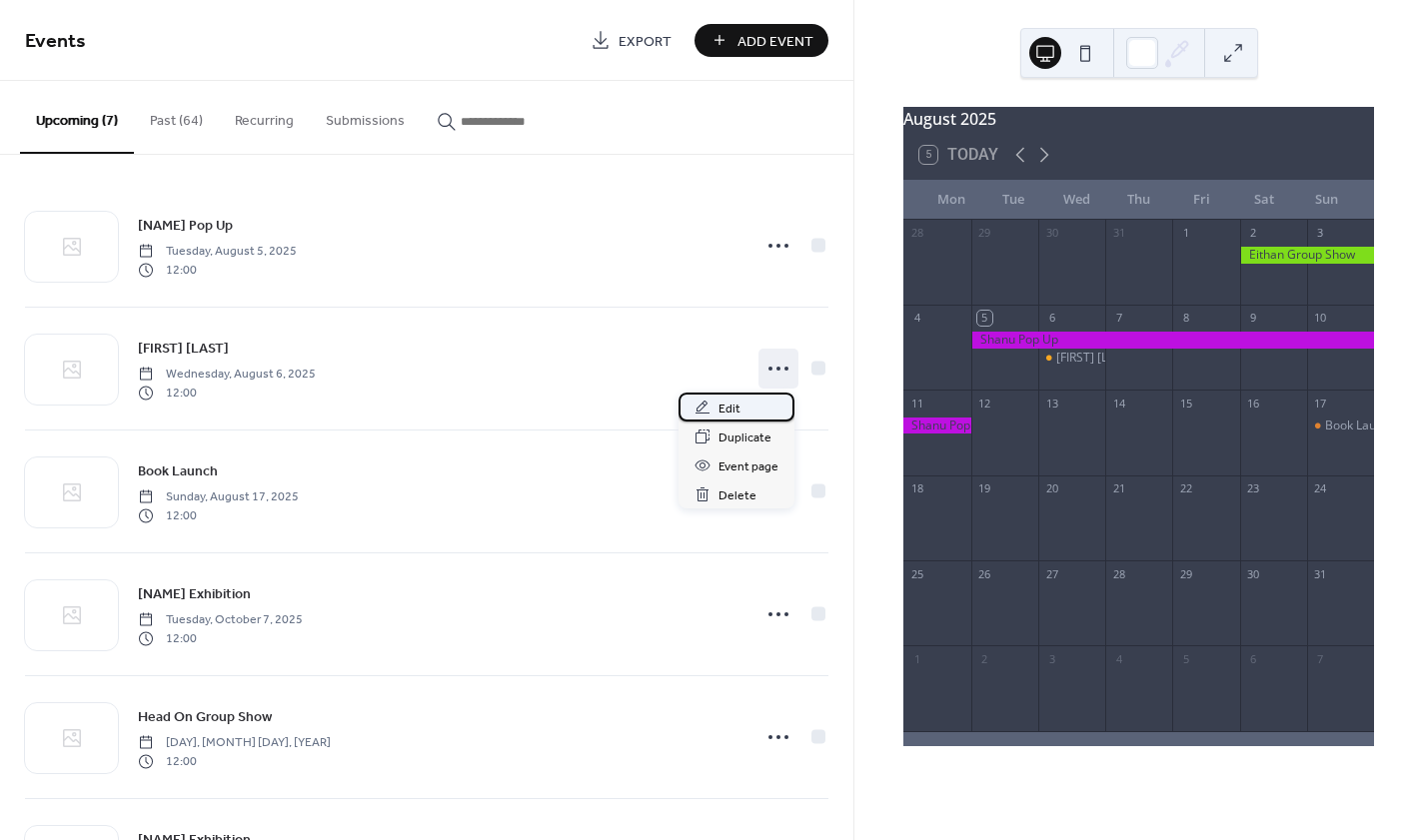 click on "Edit" at bounding box center [736, 407] 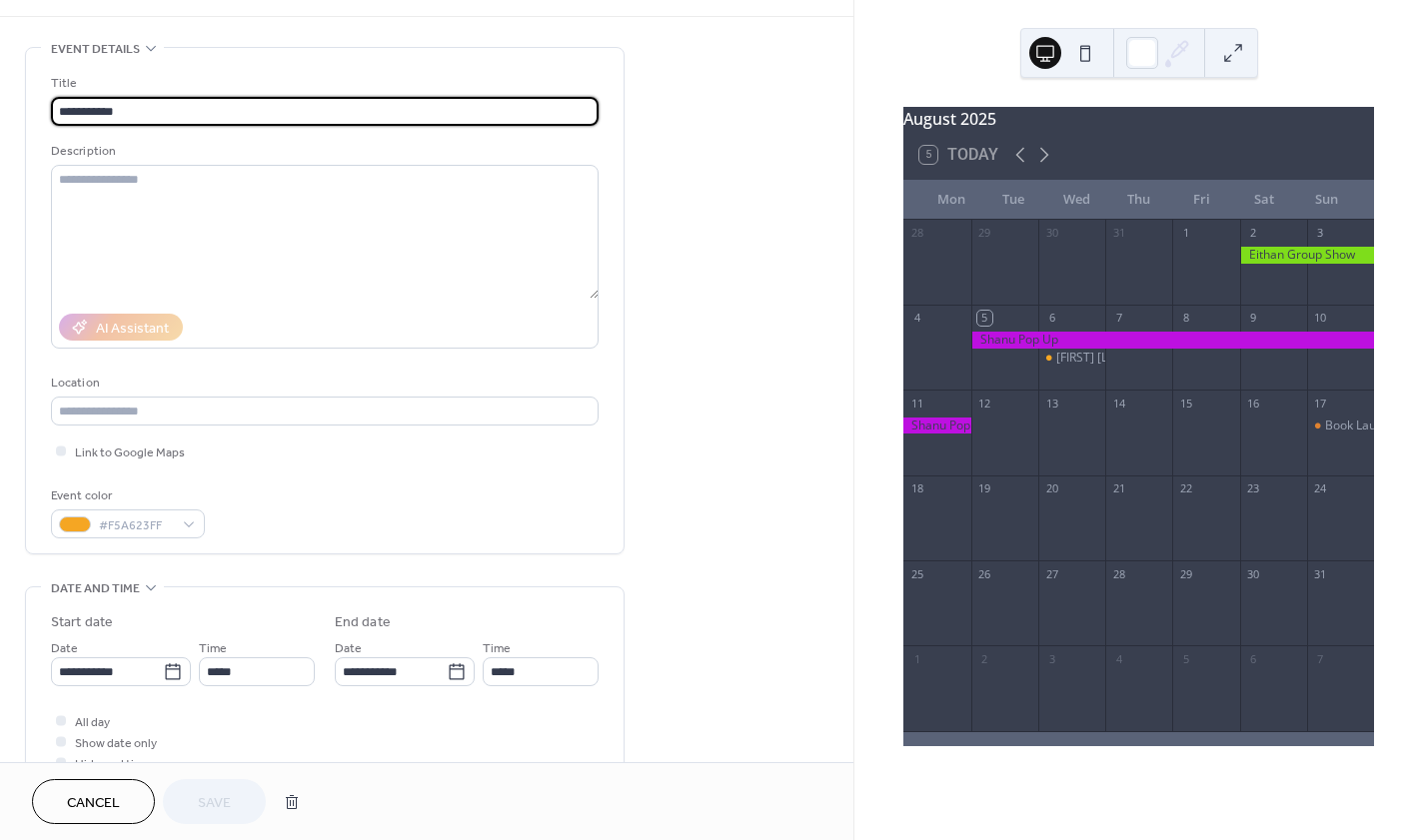 scroll, scrollTop: 99, scrollLeft: 0, axis: vertical 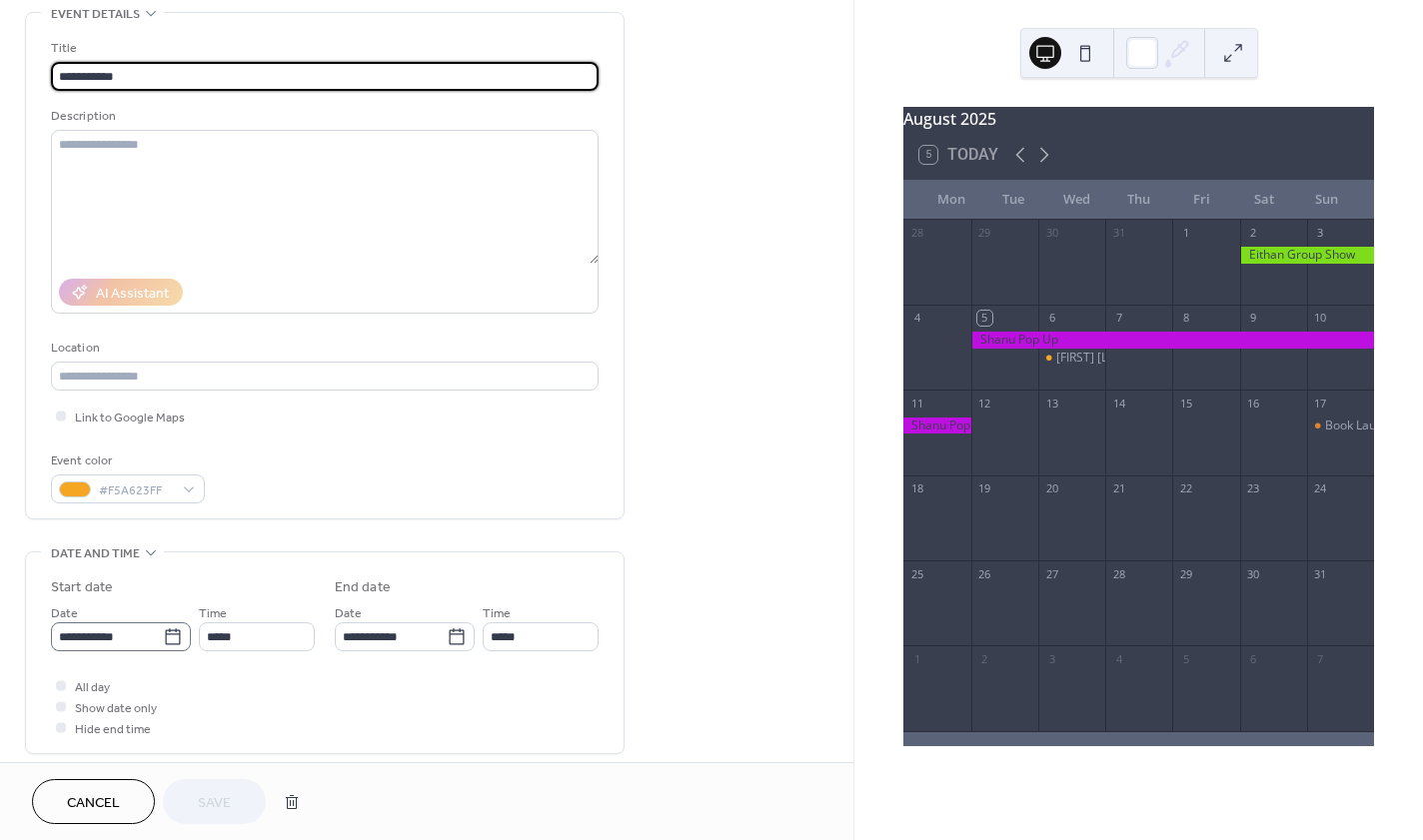 click 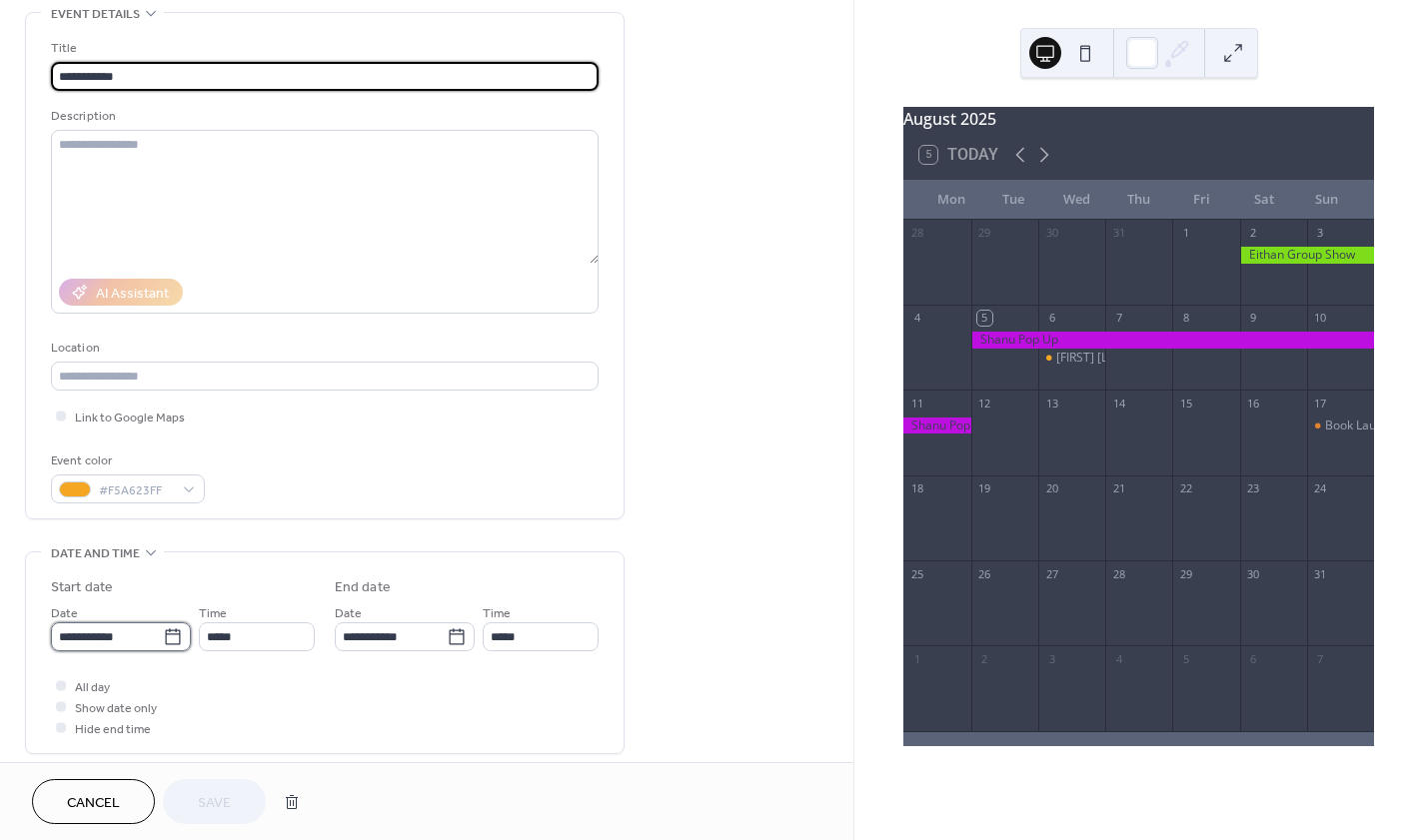 click on "**********" at bounding box center [107, 636] 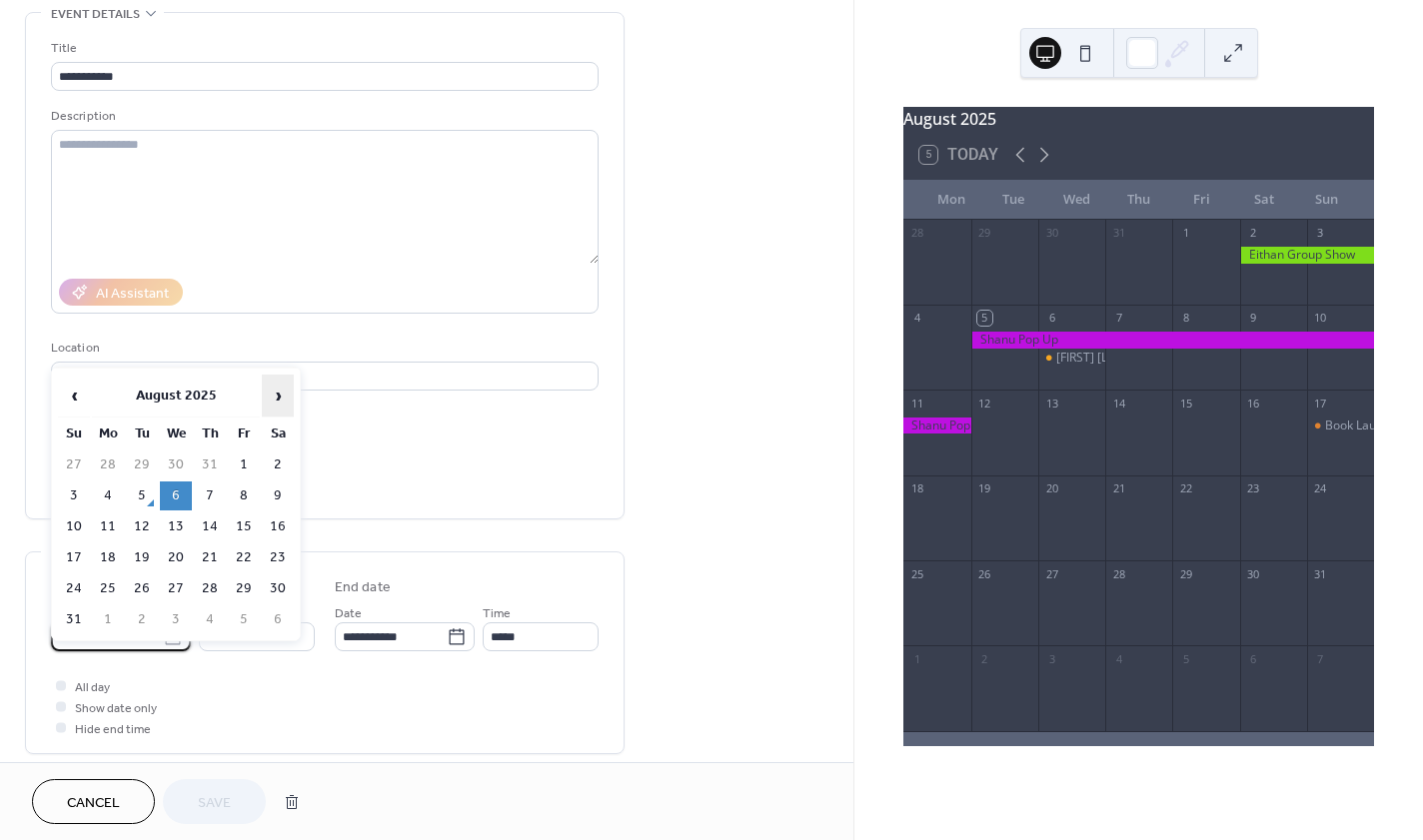 click on "›" at bounding box center (278, 396) 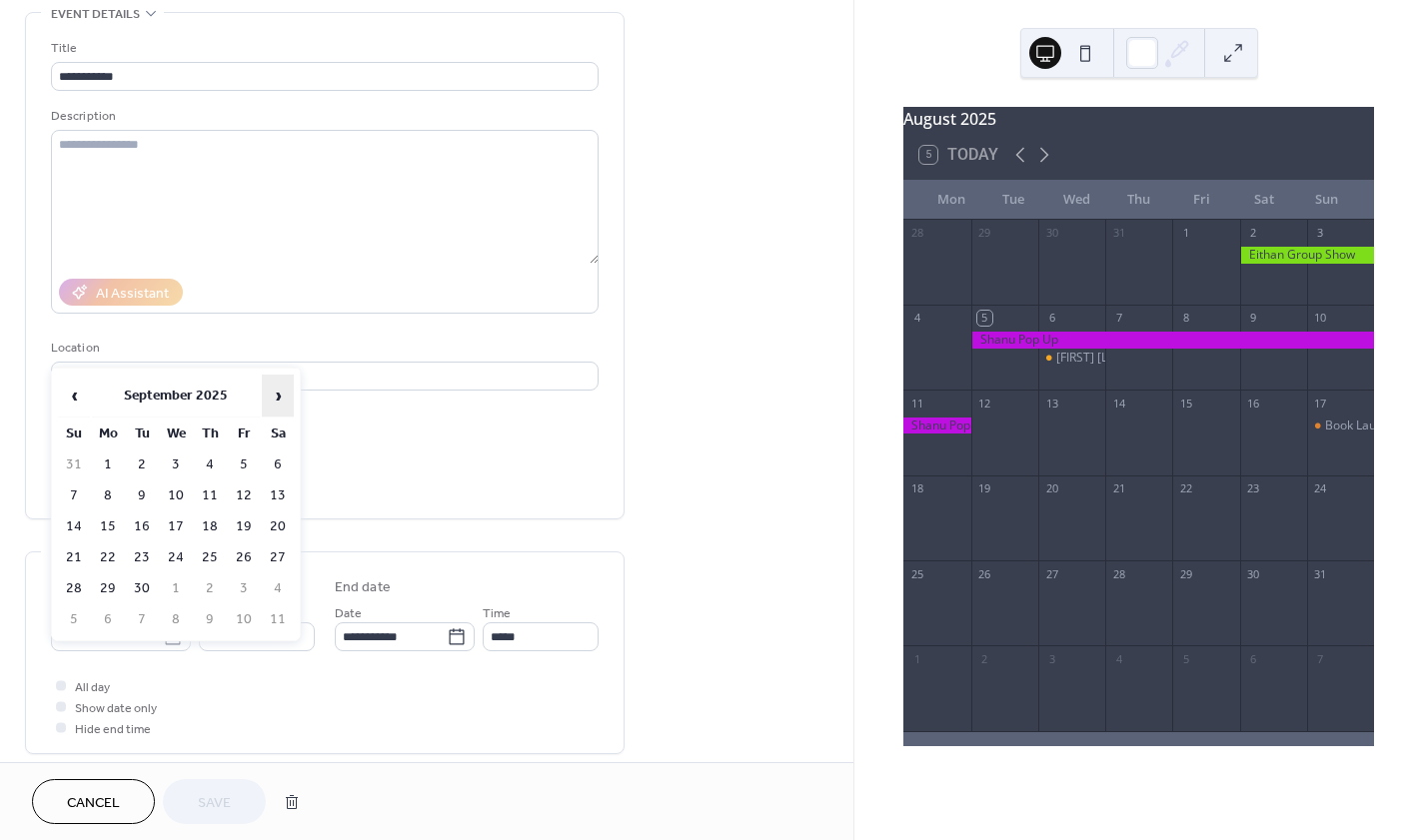 click on "›" at bounding box center (278, 396) 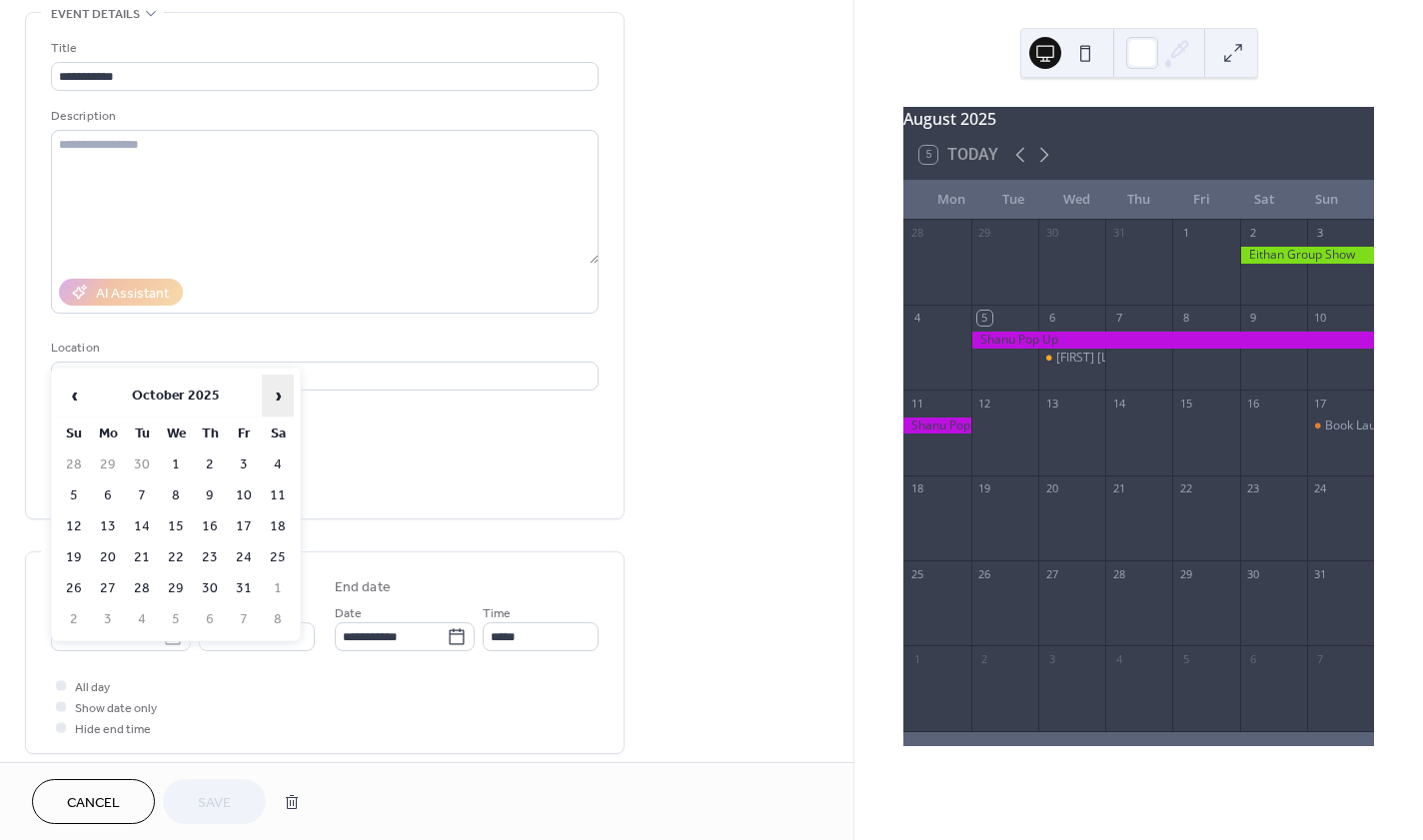 click on "›" at bounding box center (278, 396) 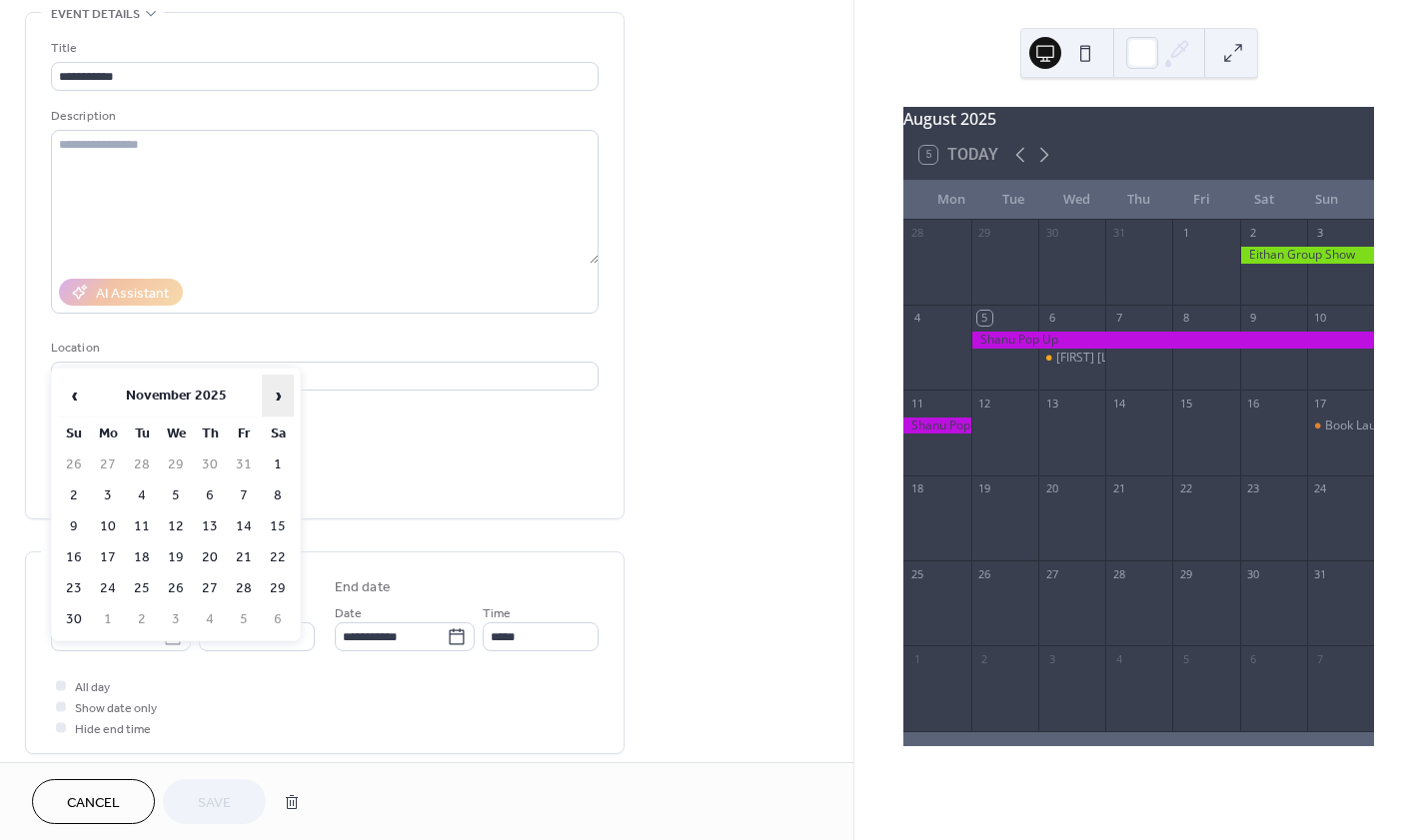 click on "›" at bounding box center (278, 396) 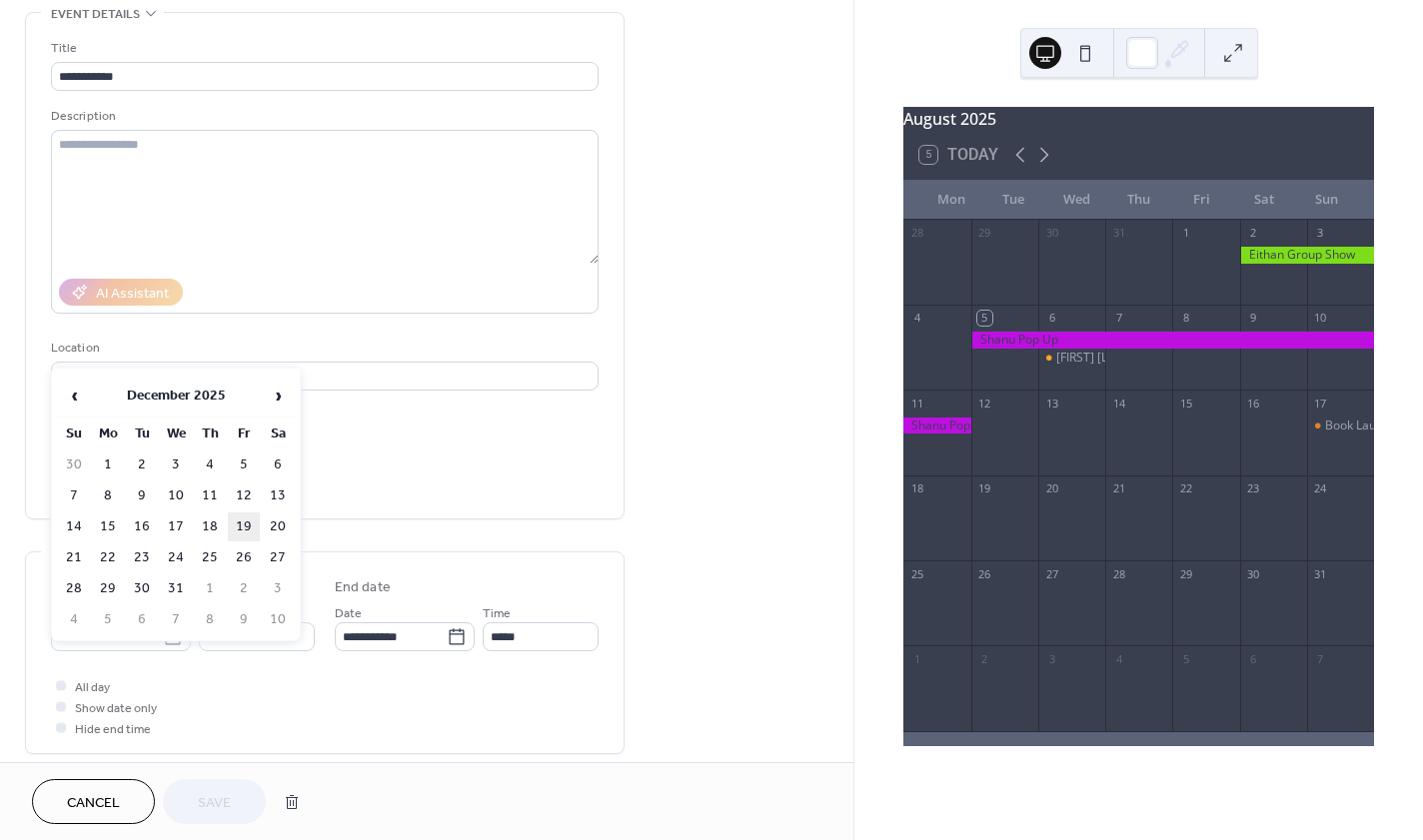 click on "19" at bounding box center [244, 526] 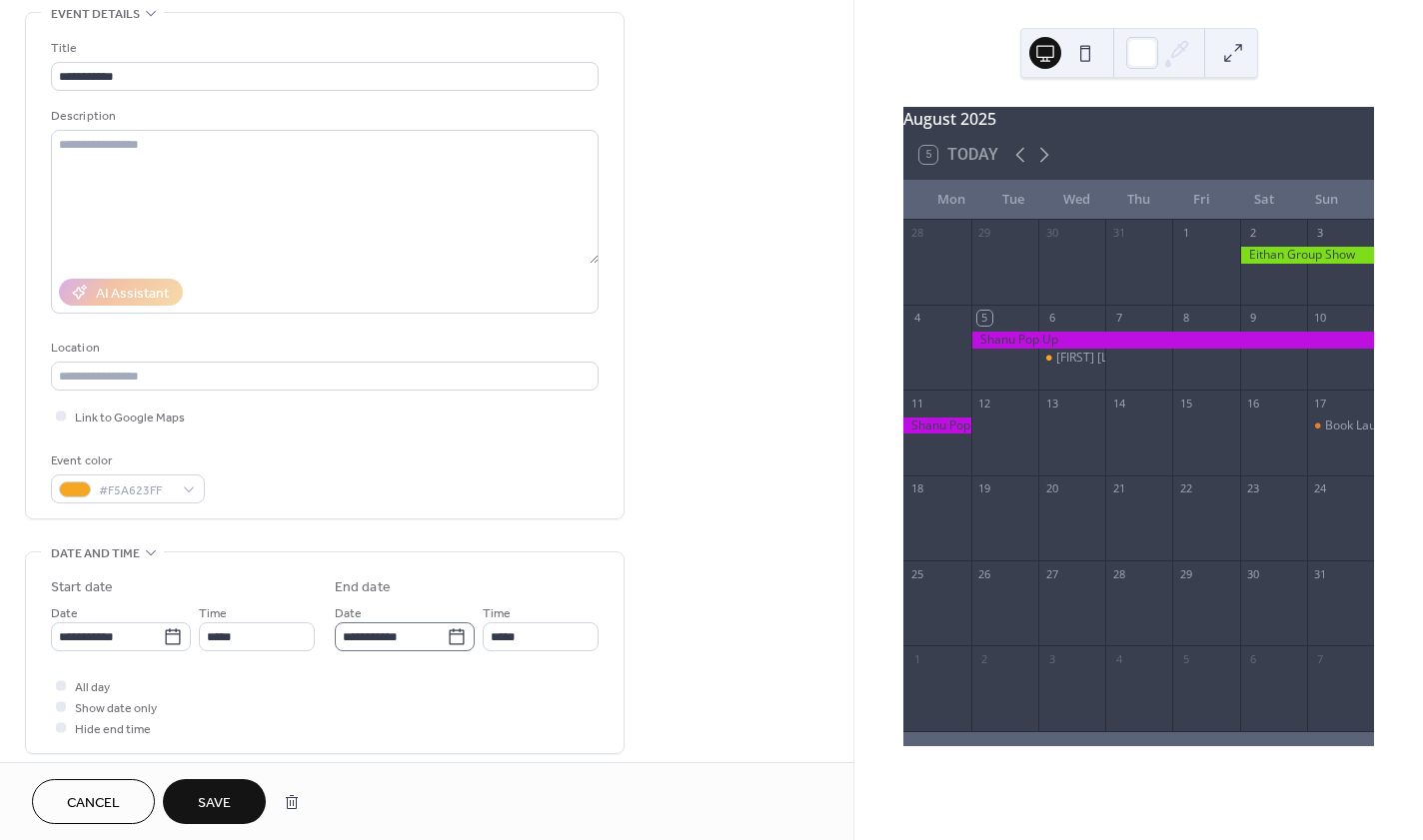 click 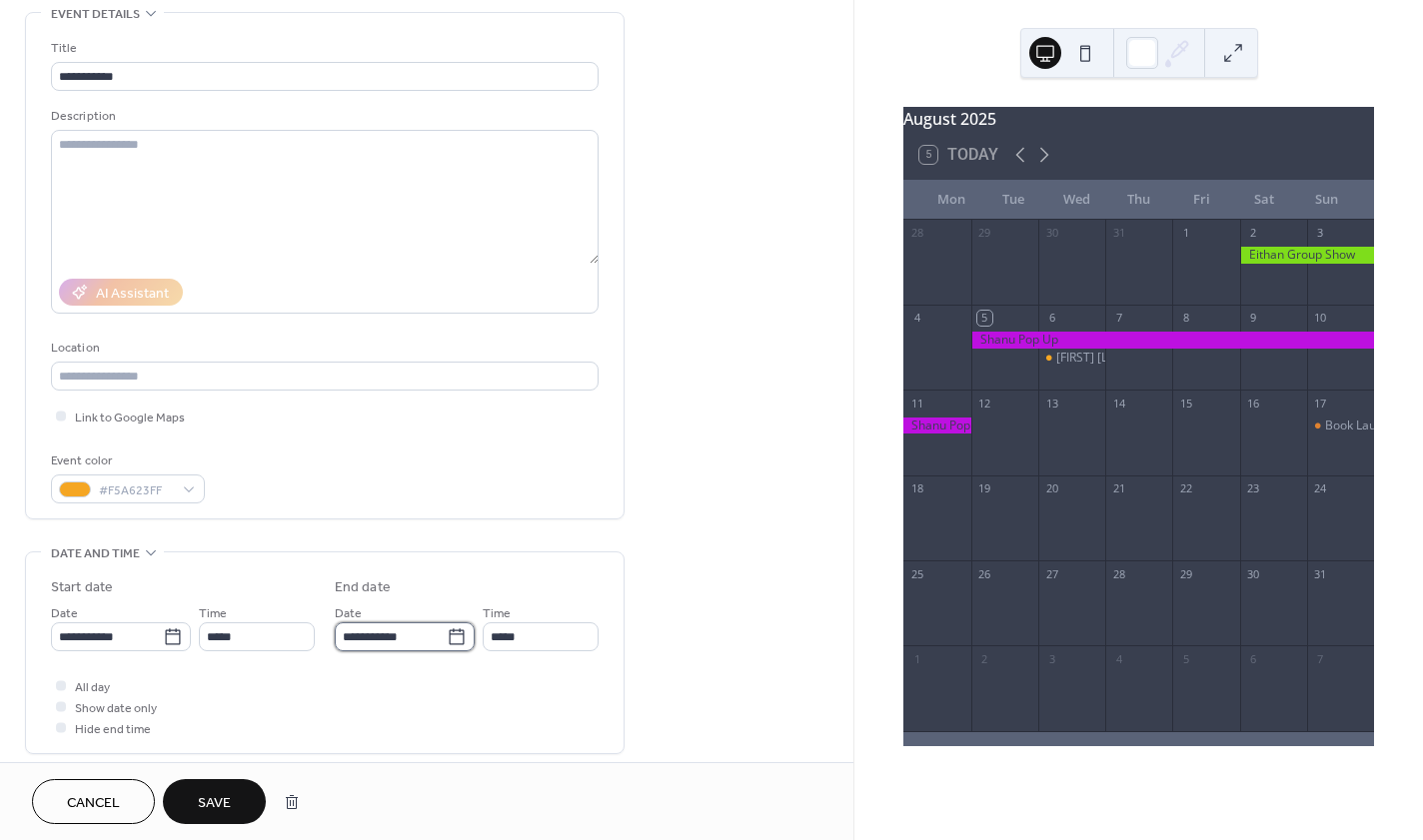 click on "**********" at bounding box center [391, 636] 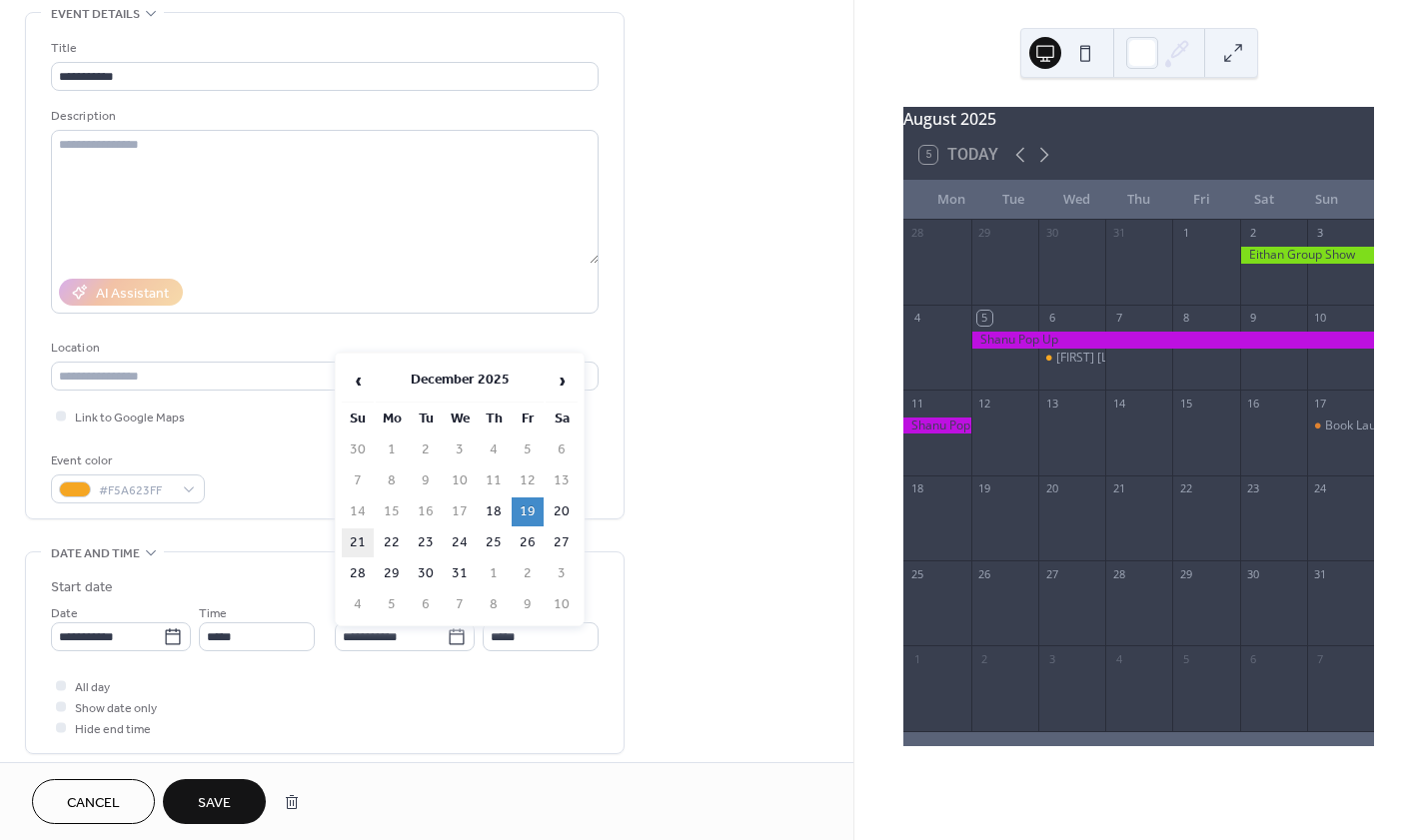 click on "21" at bounding box center [358, 542] 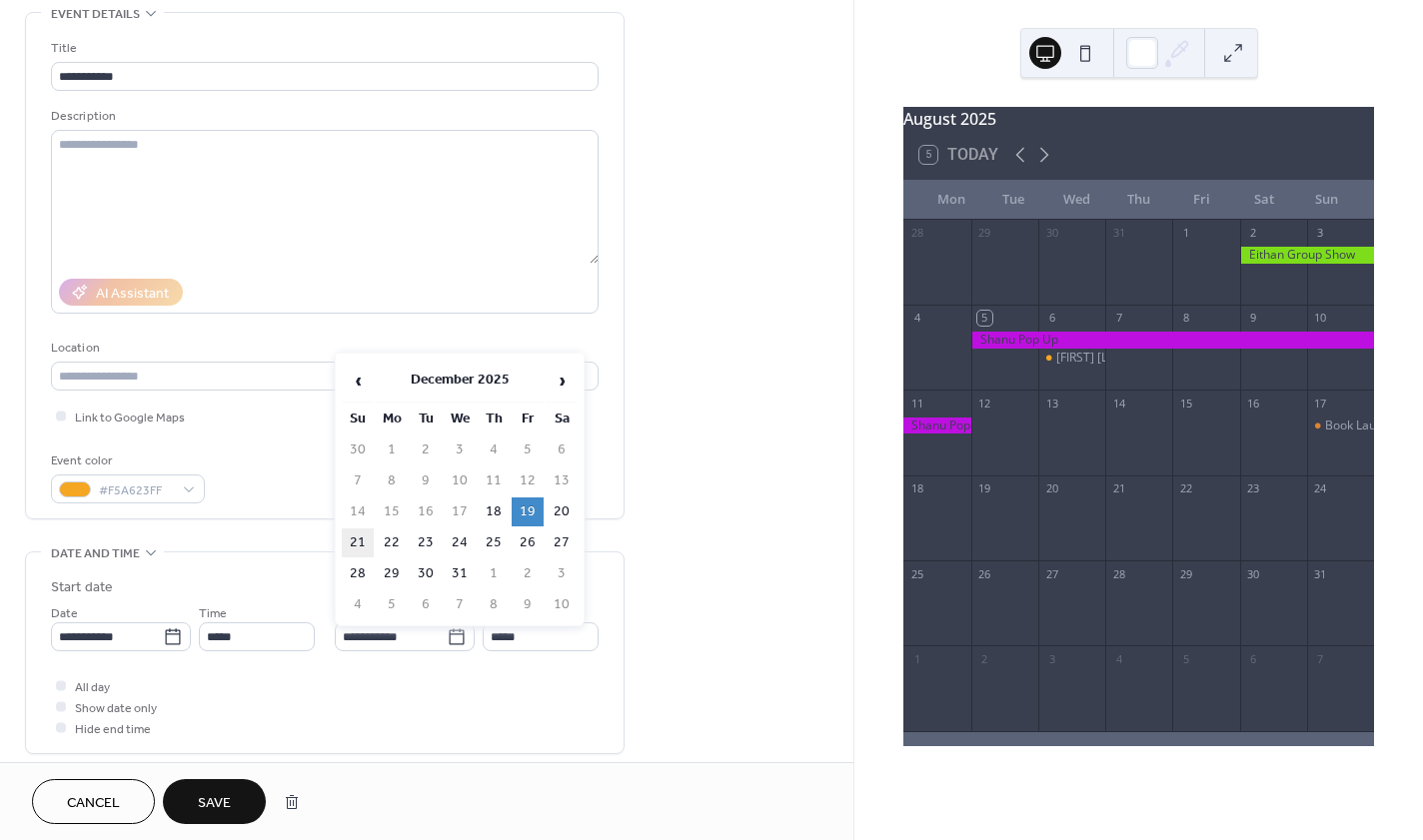 type on "**********" 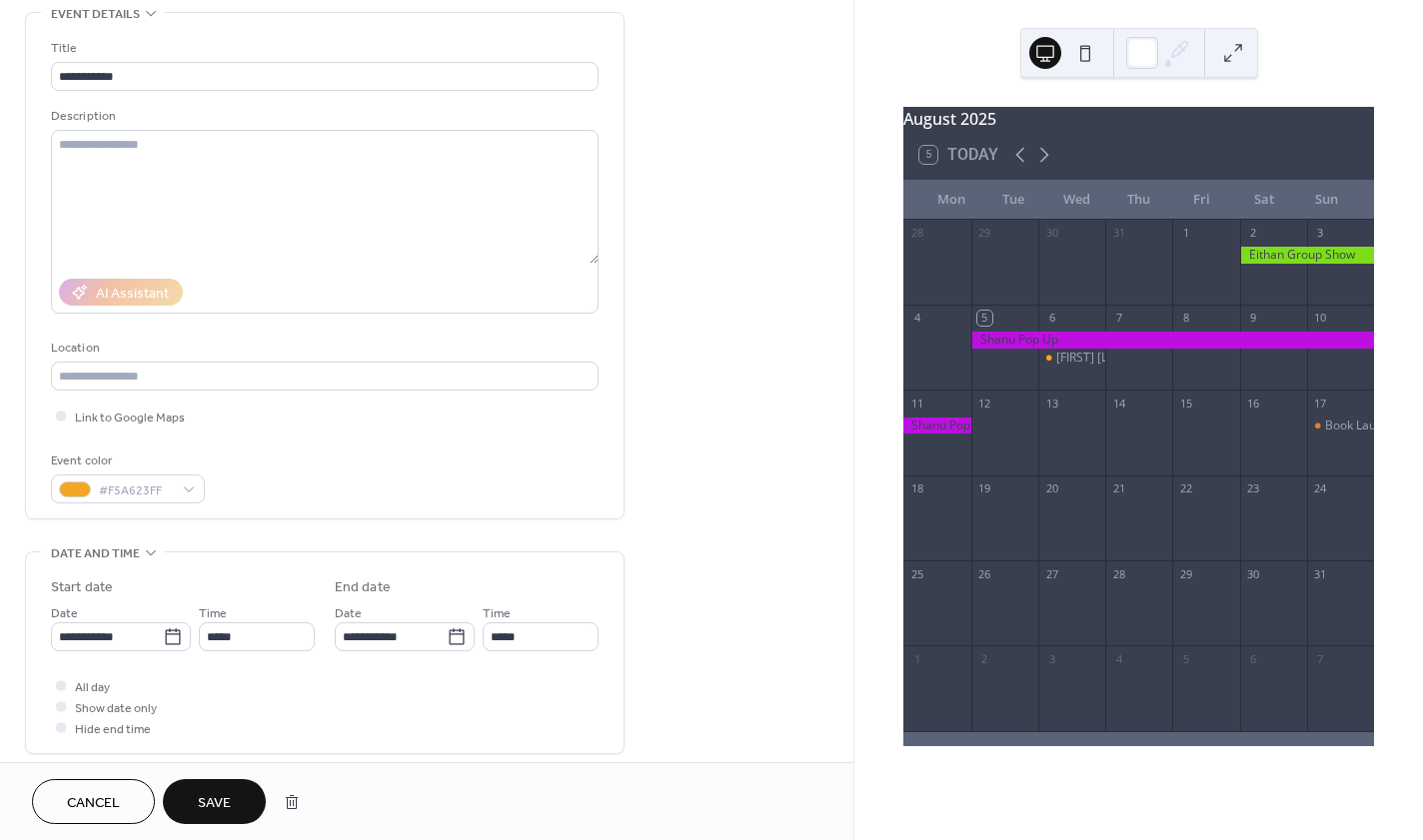 click on "Save" at bounding box center [214, 803] 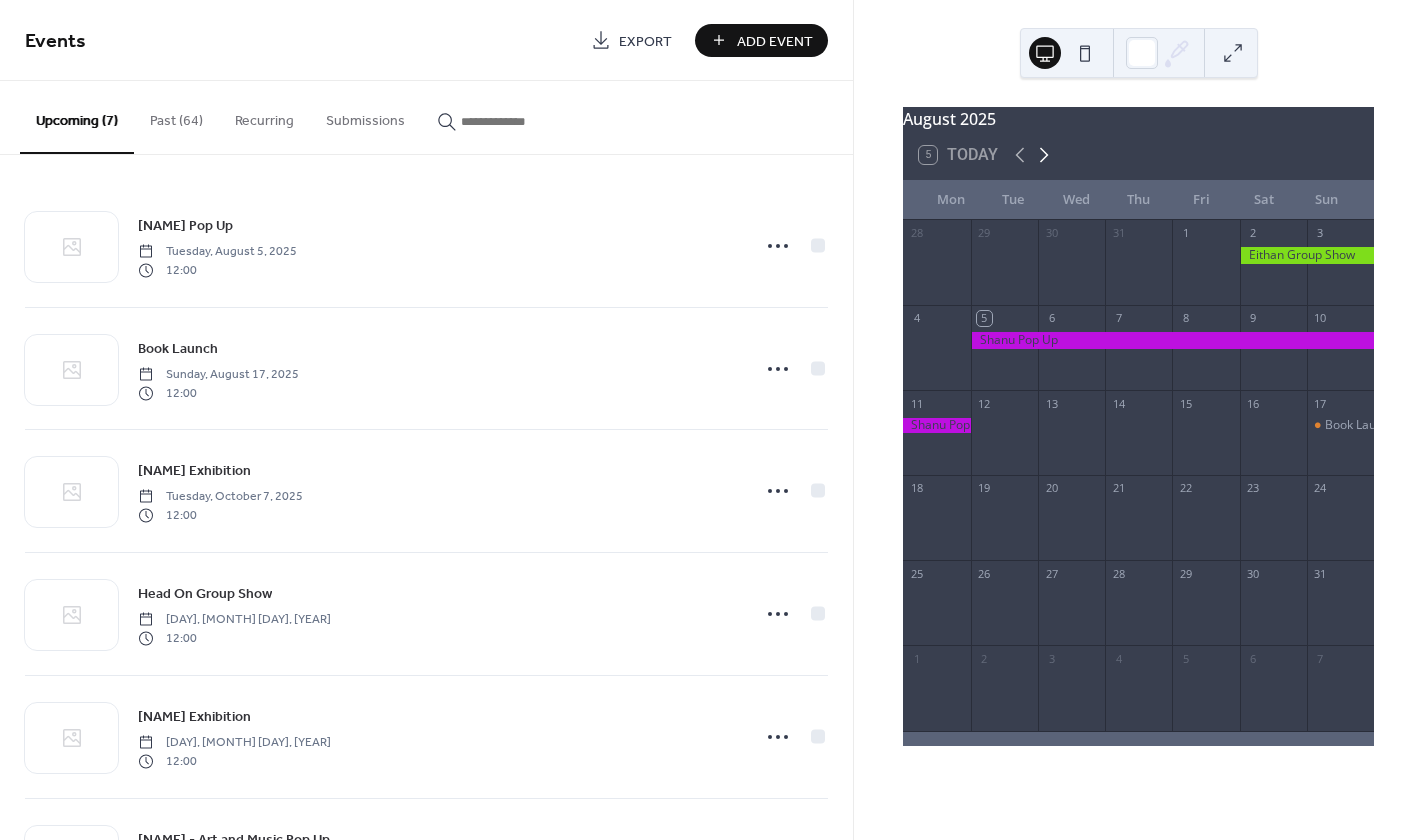 click 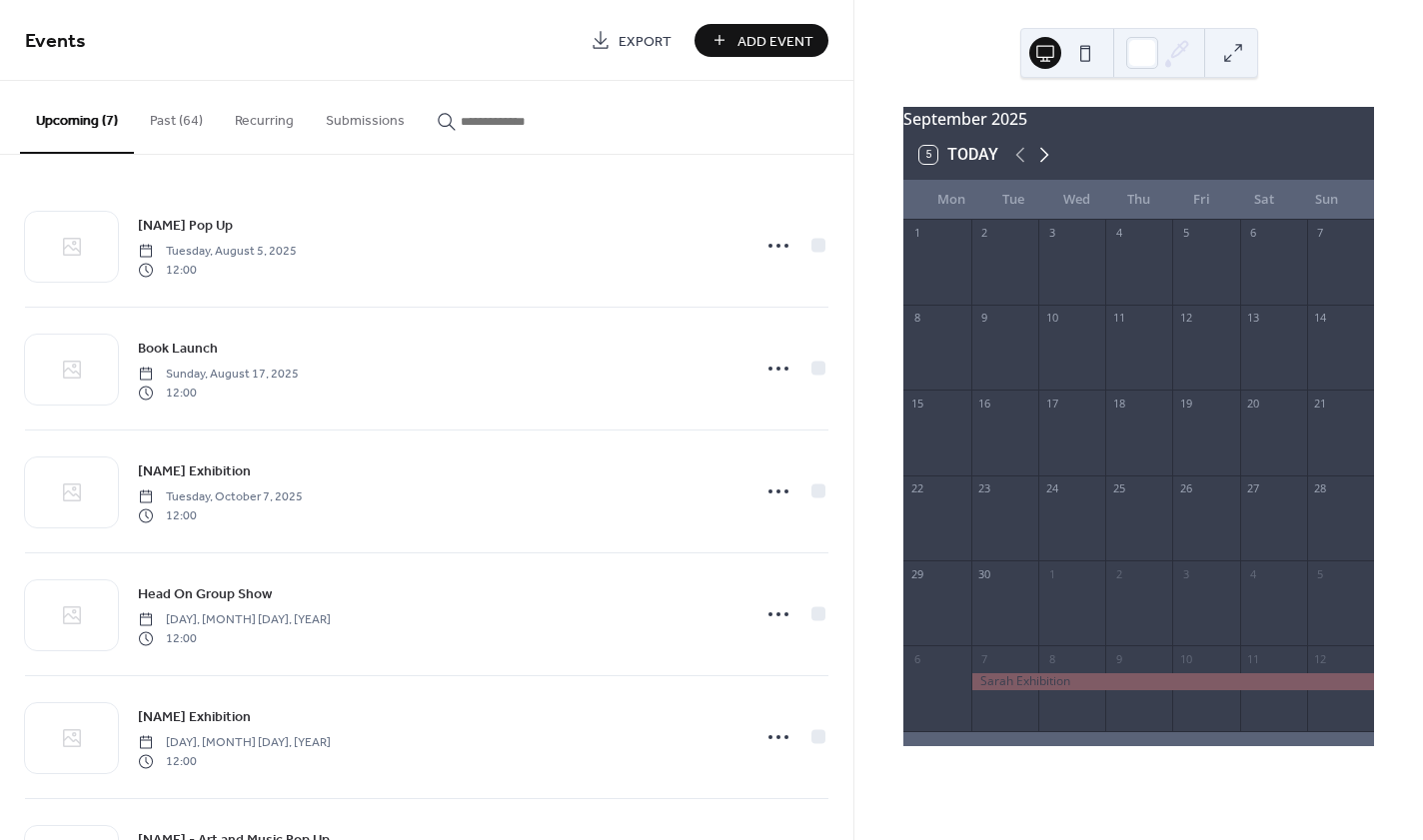 click 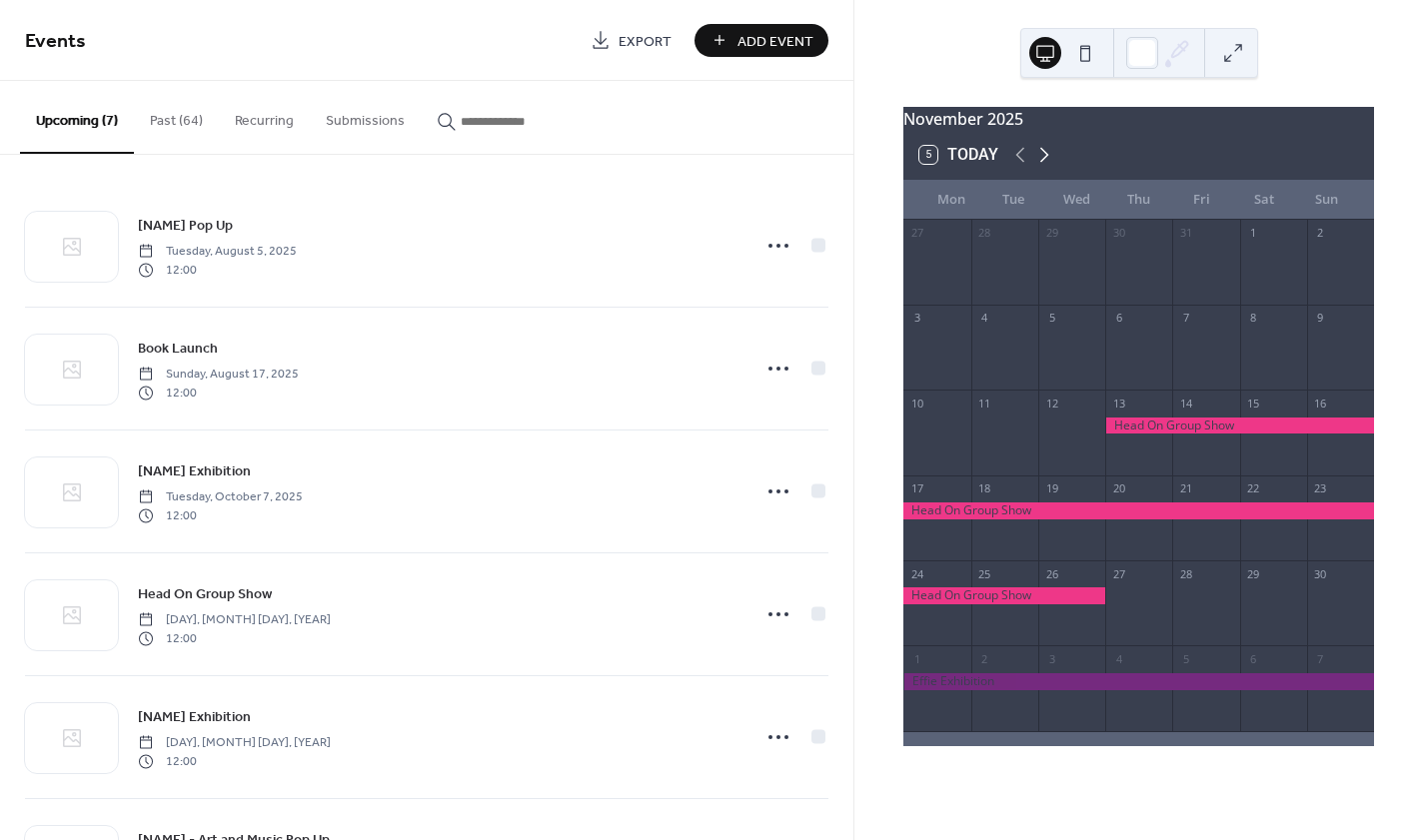 click 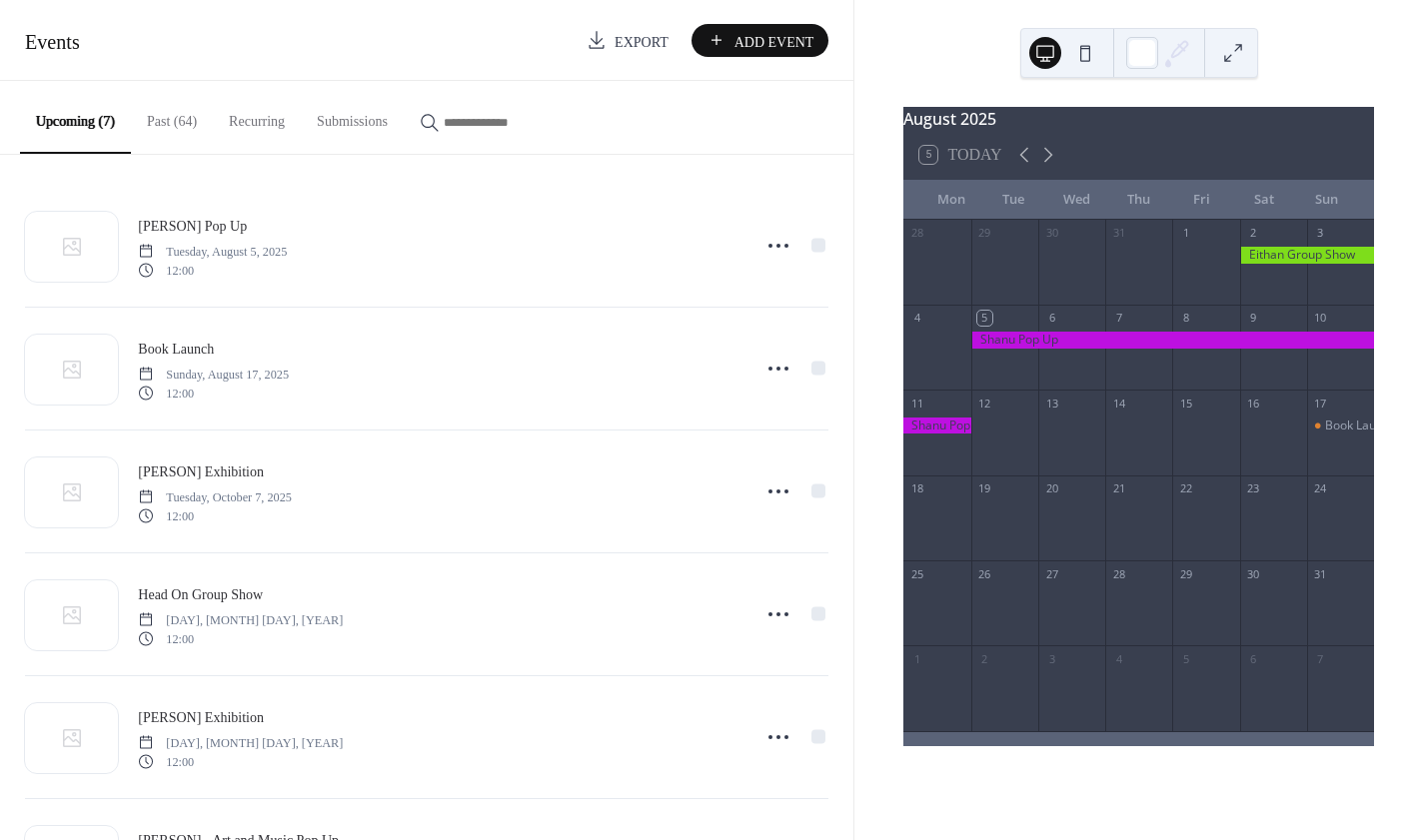 scroll, scrollTop: 0, scrollLeft: 0, axis: both 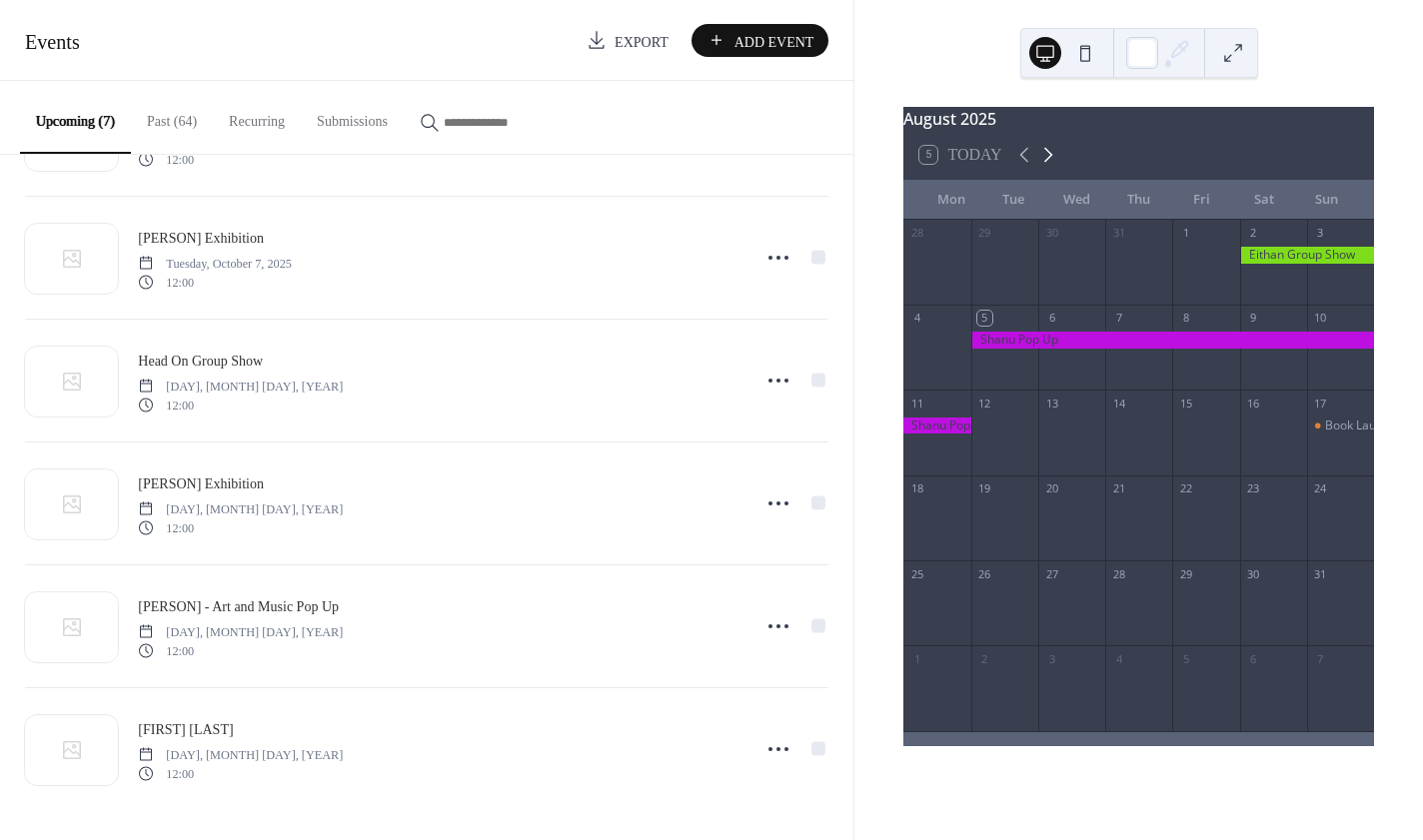 click 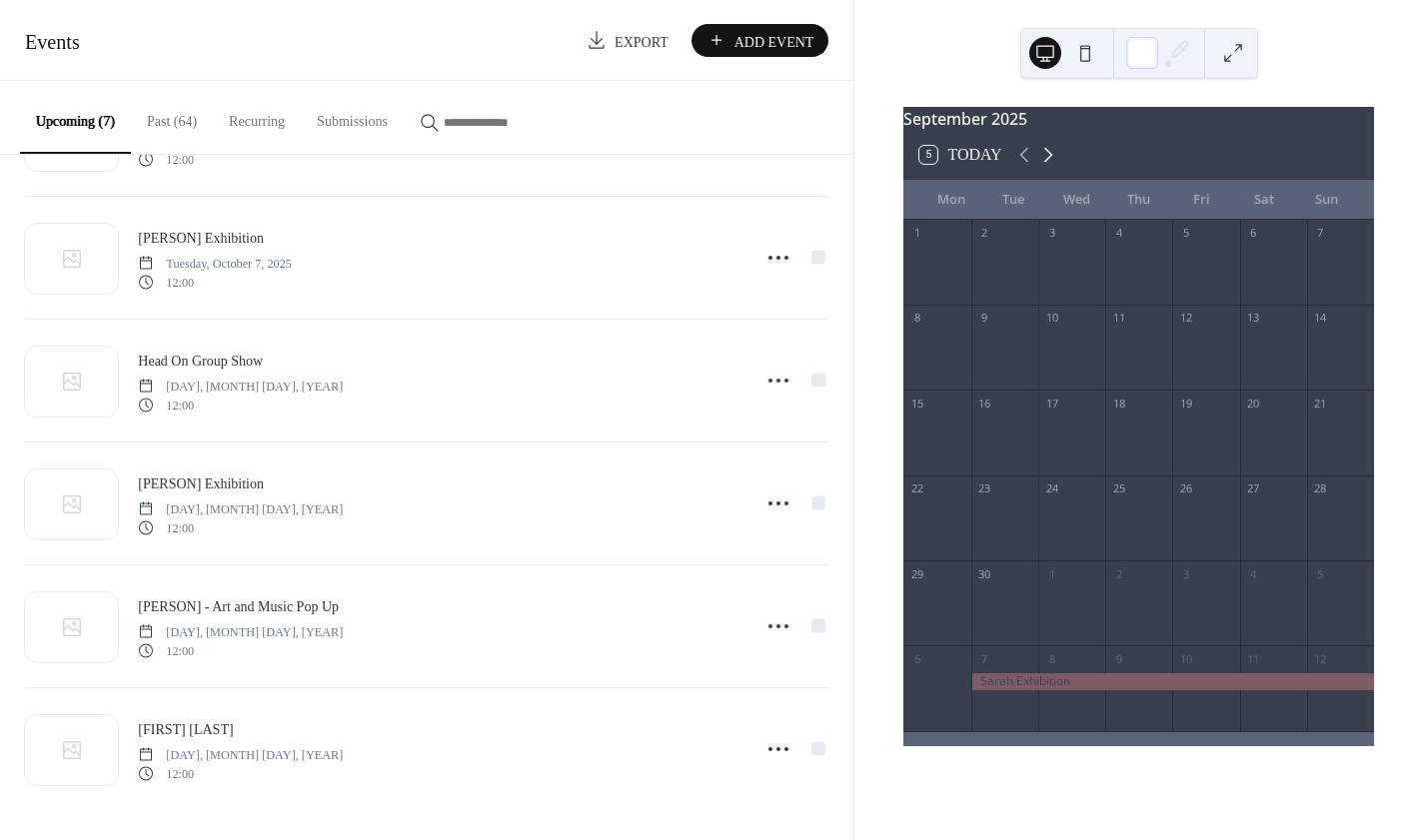 click 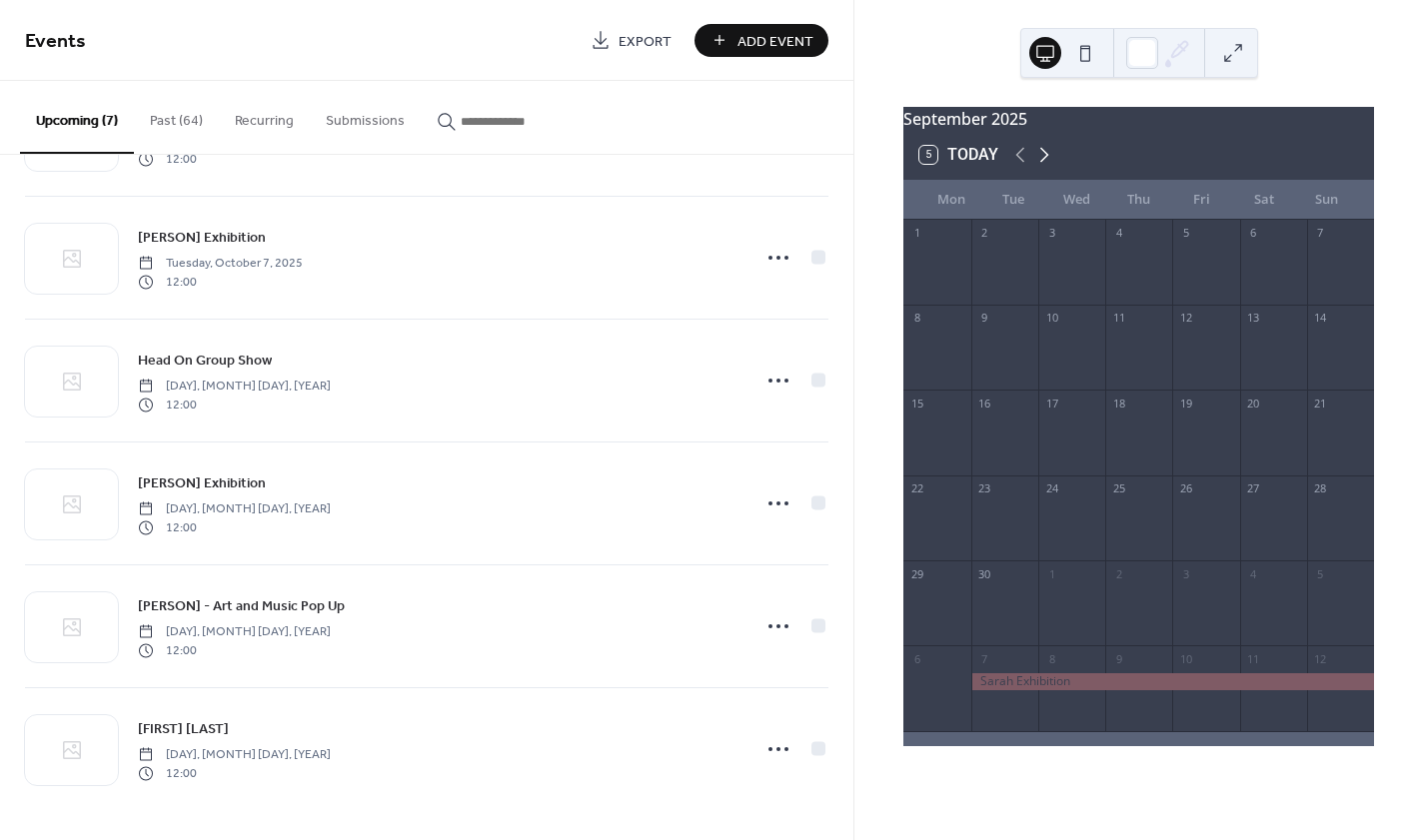 click 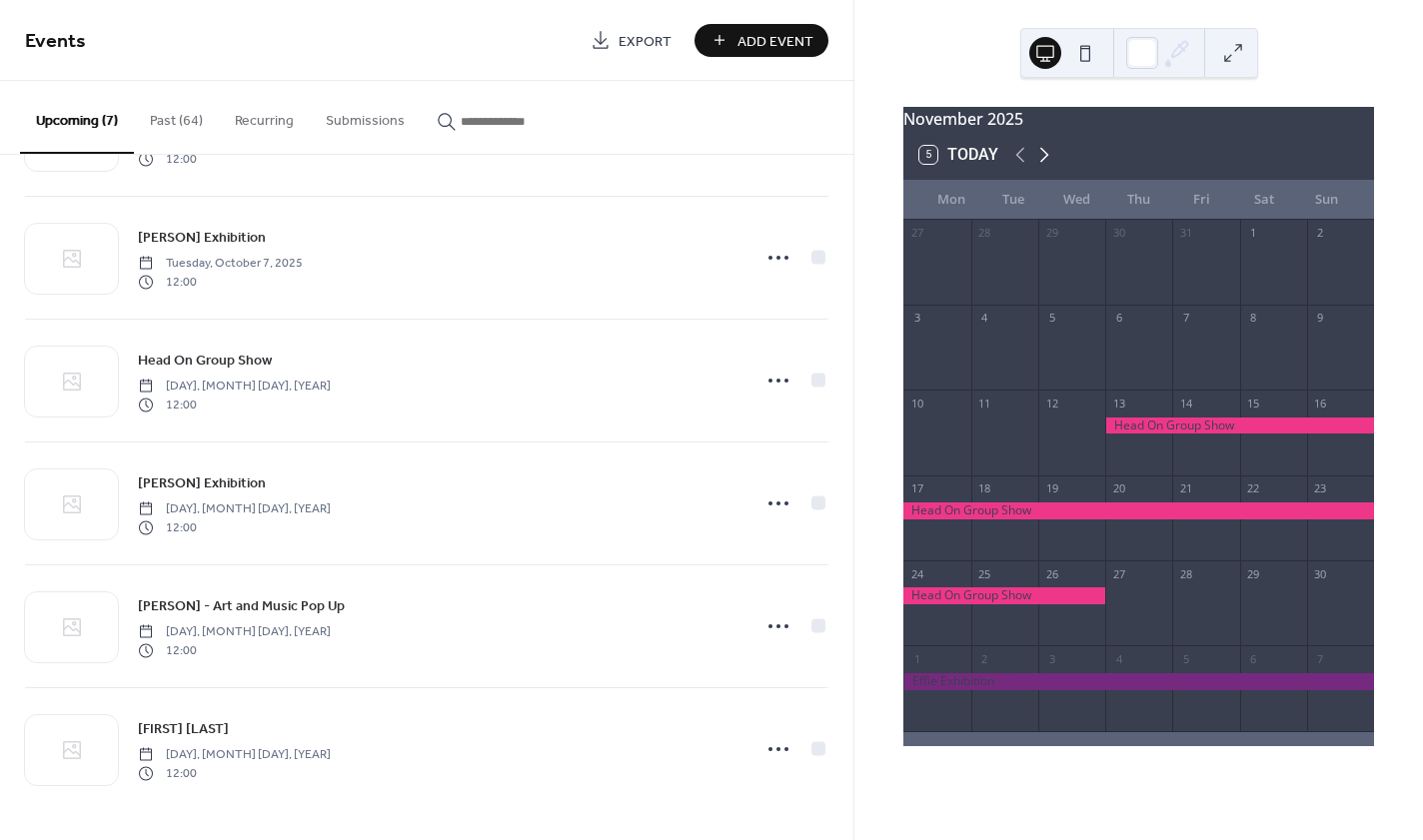 click 